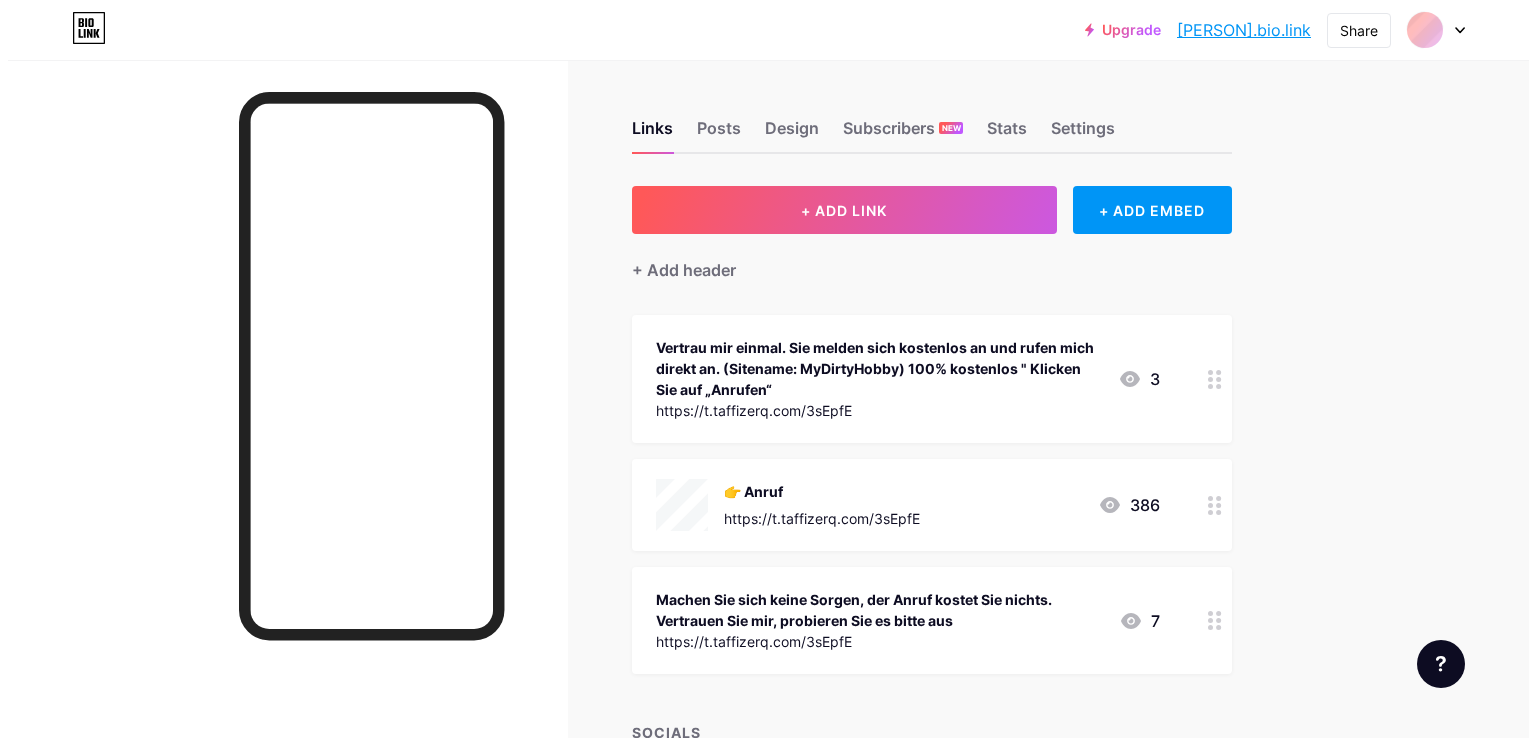 scroll, scrollTop: 0, scrollLeft: 0, axis: both 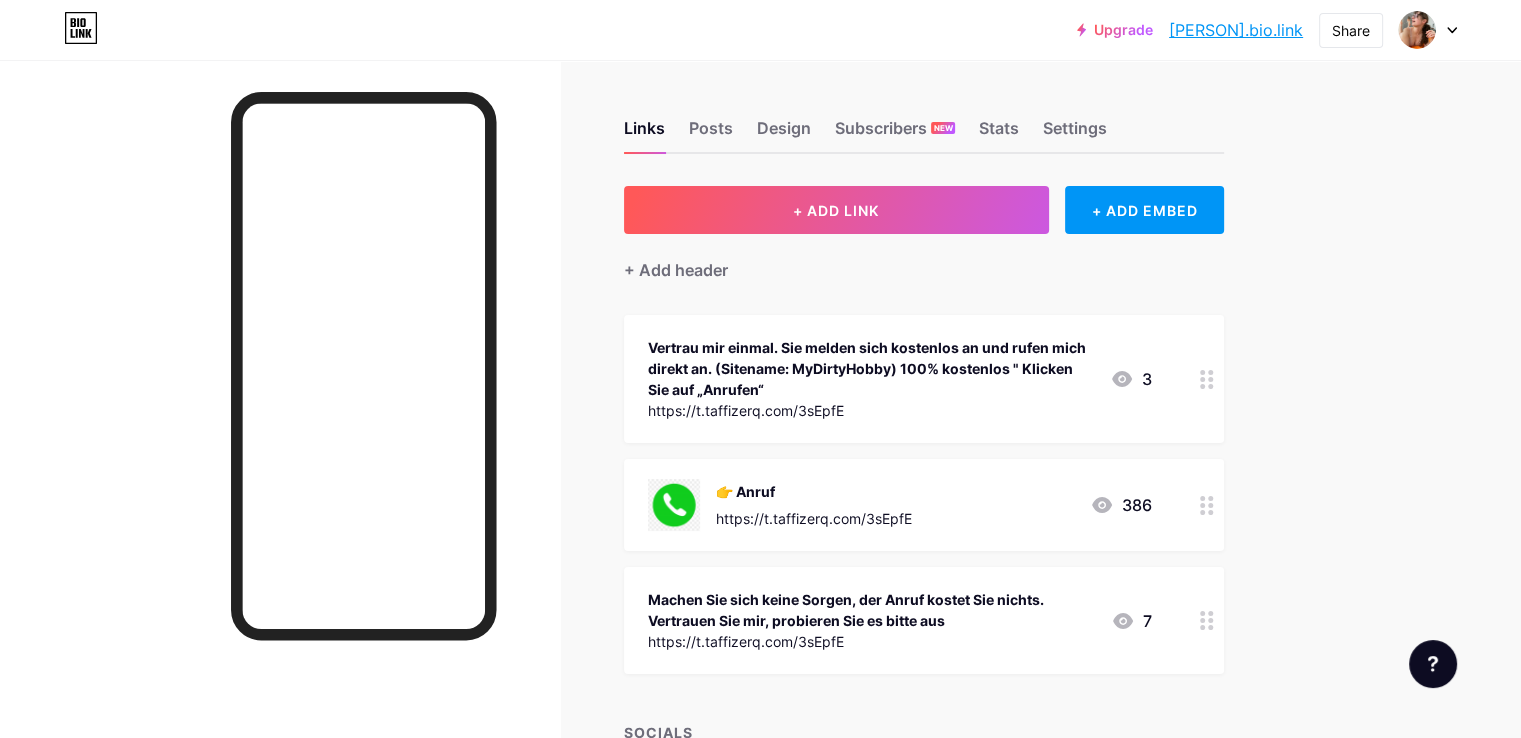 click at bounding box center [1207, 379] 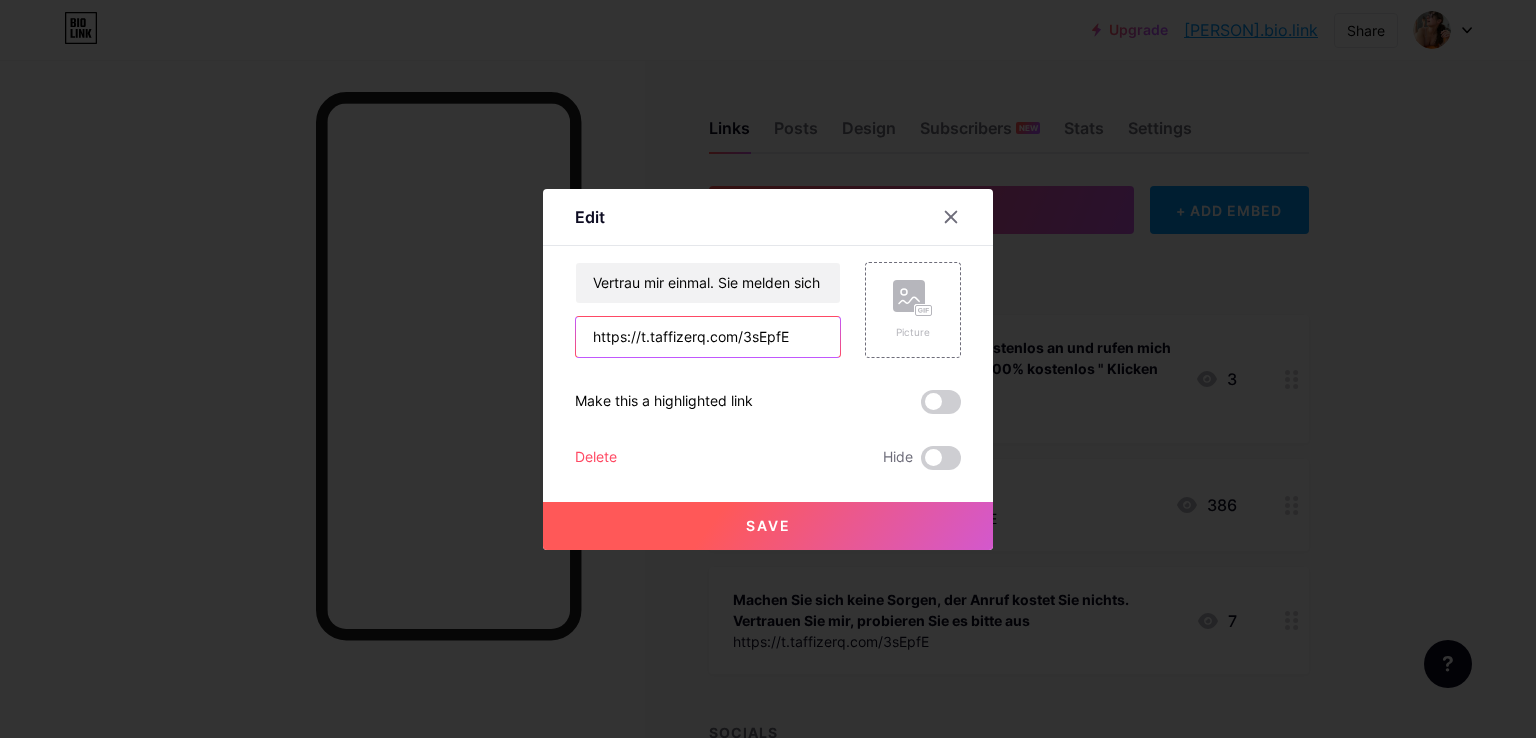 drag, startPoint x: 793, startPoint y: 333, endPoint x: 398, endPoint y: 339, distance: 395.04556 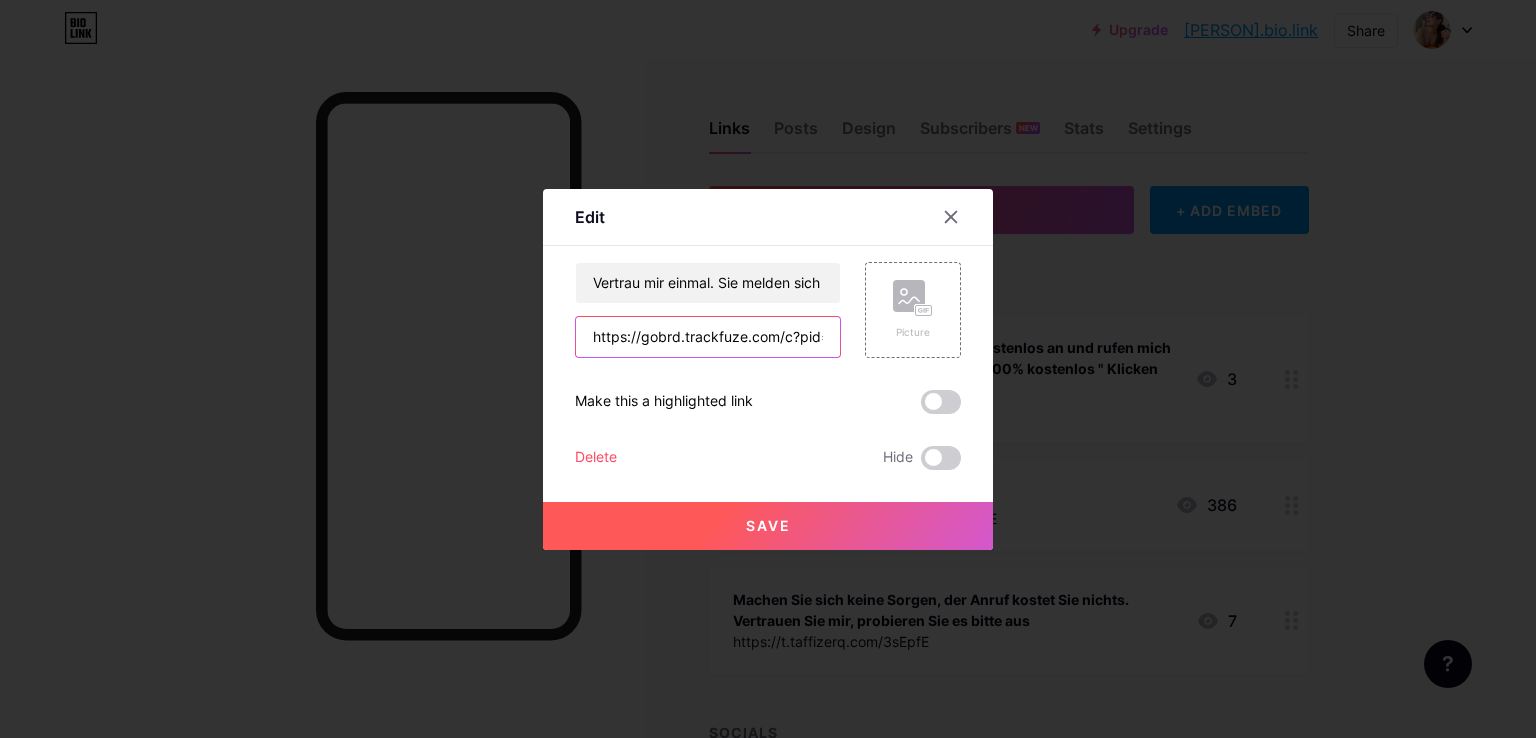 scroll, scrollTop: 0, scrollLeft: 84, axis: horizontal 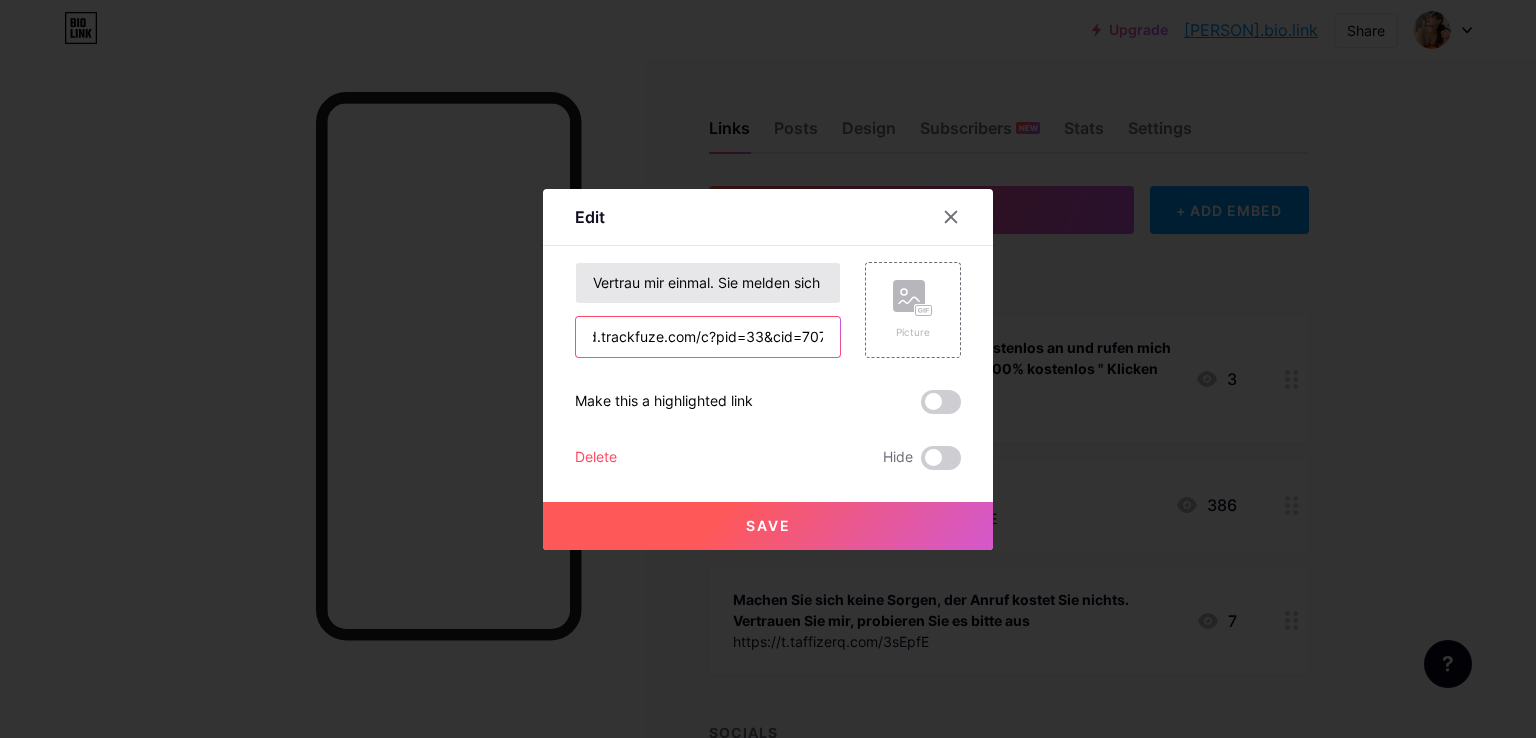 type on "https://gobrd.trackfuze.com/c?pid=33&cid=707" 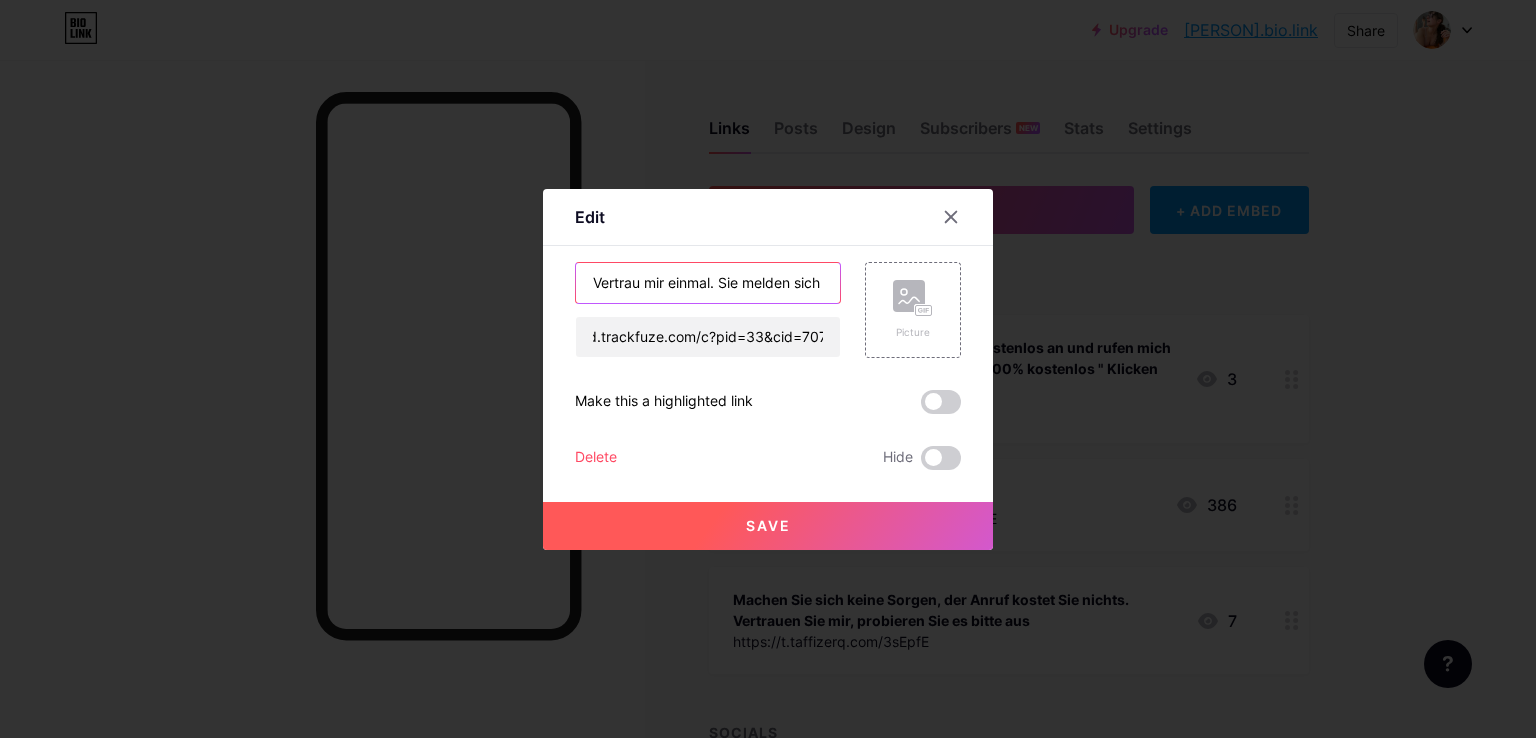 scroll, scrollTop: 0, scrollLeft: 0, axis: both 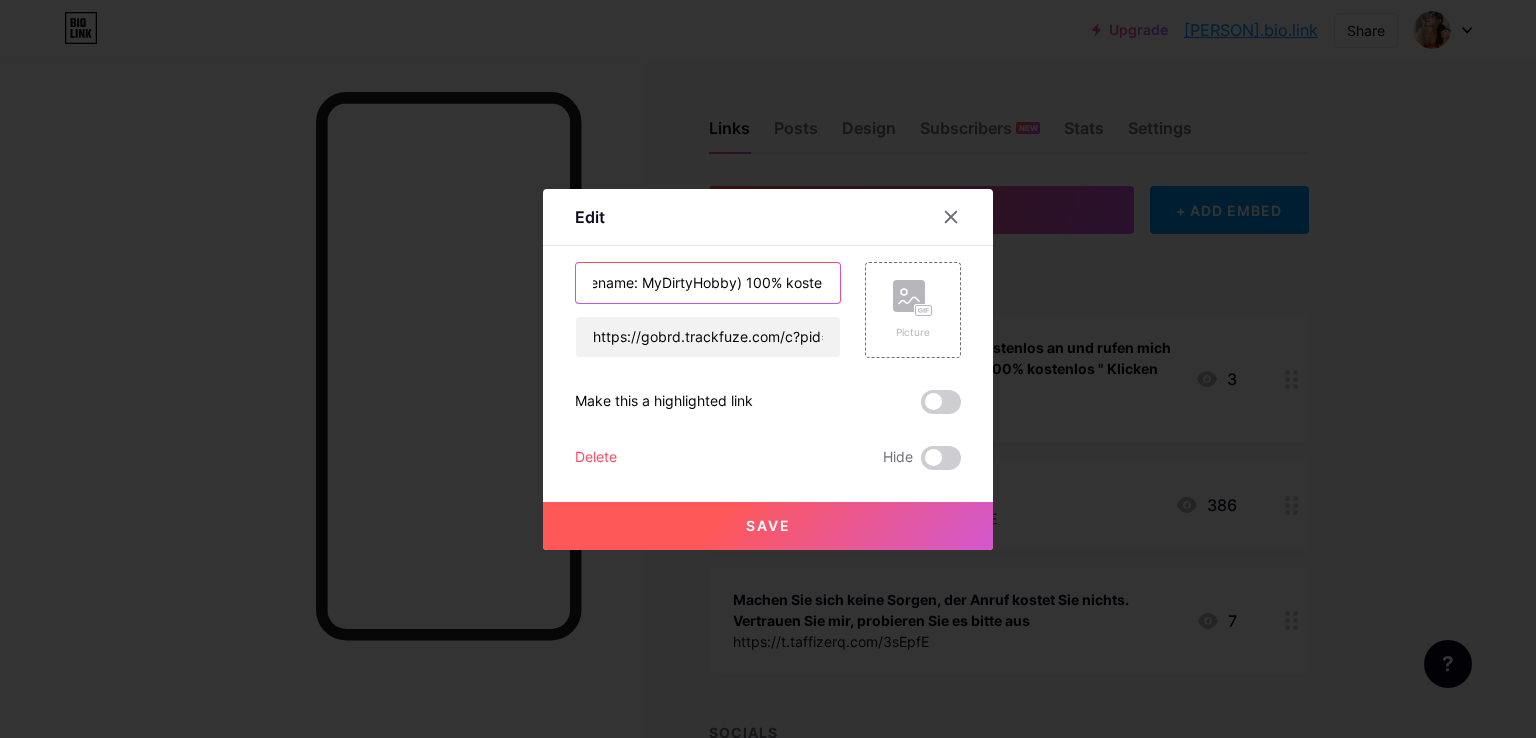 drag, startPoint x: 702, startPoint y: 278, endPoint x: 693, endPoint y: 289, distance: 14.21267 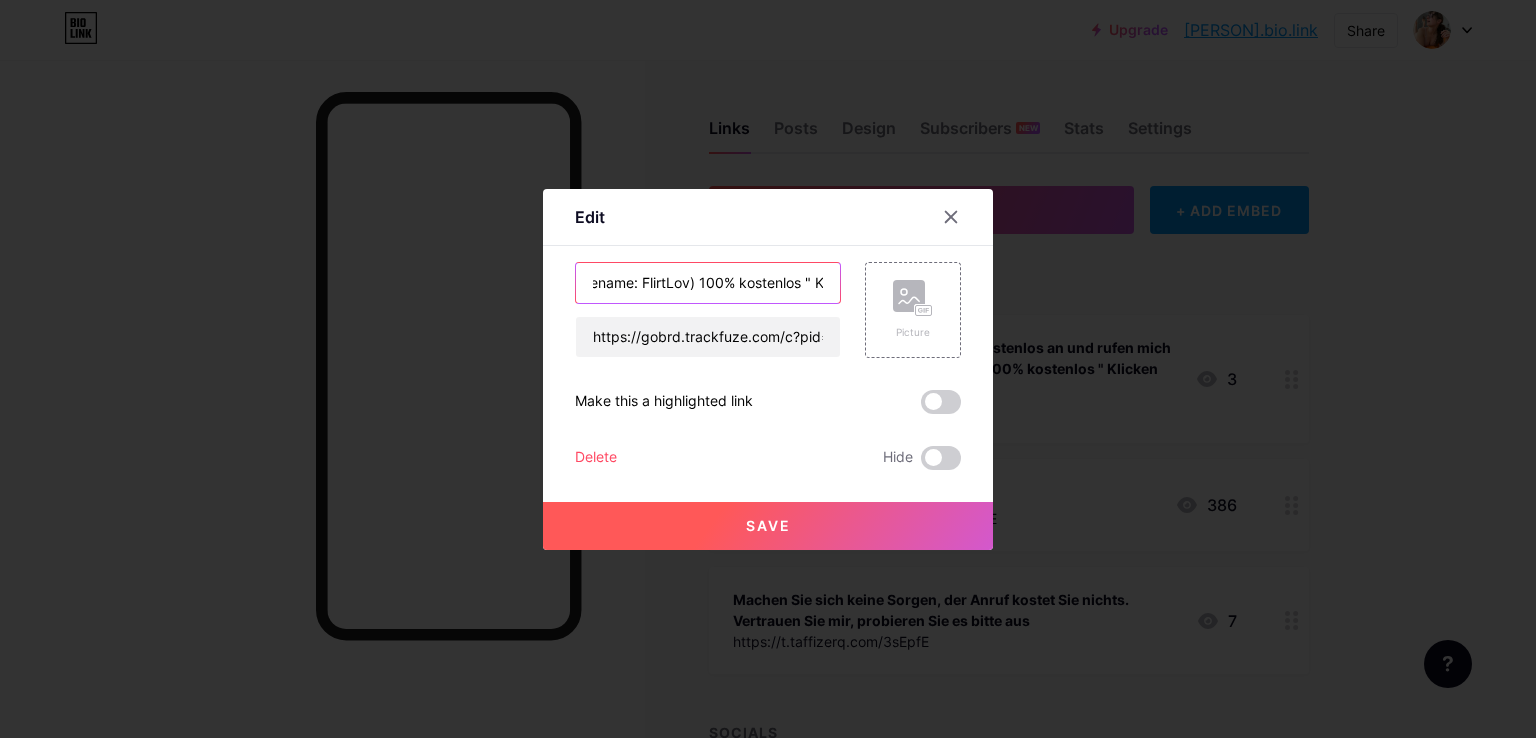 type on "Vertrau mir einmal. Sie melden sich kostenlos an und rufen mich direkt an. (Sitename: FlirtLov) 100% kostenlos " Klicken Sie auf „Anrufen“" 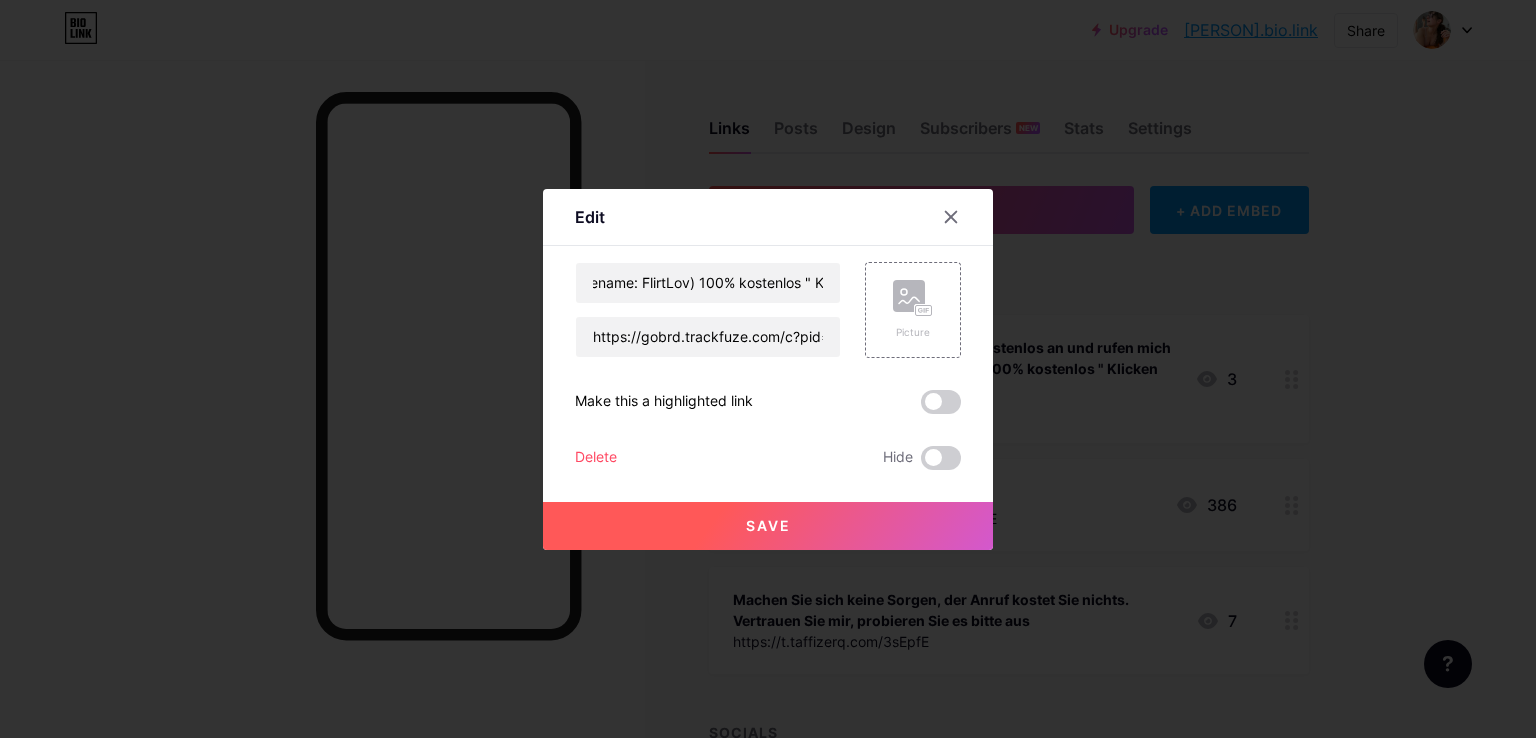 click on "Save" at bounding box center [768, 525] 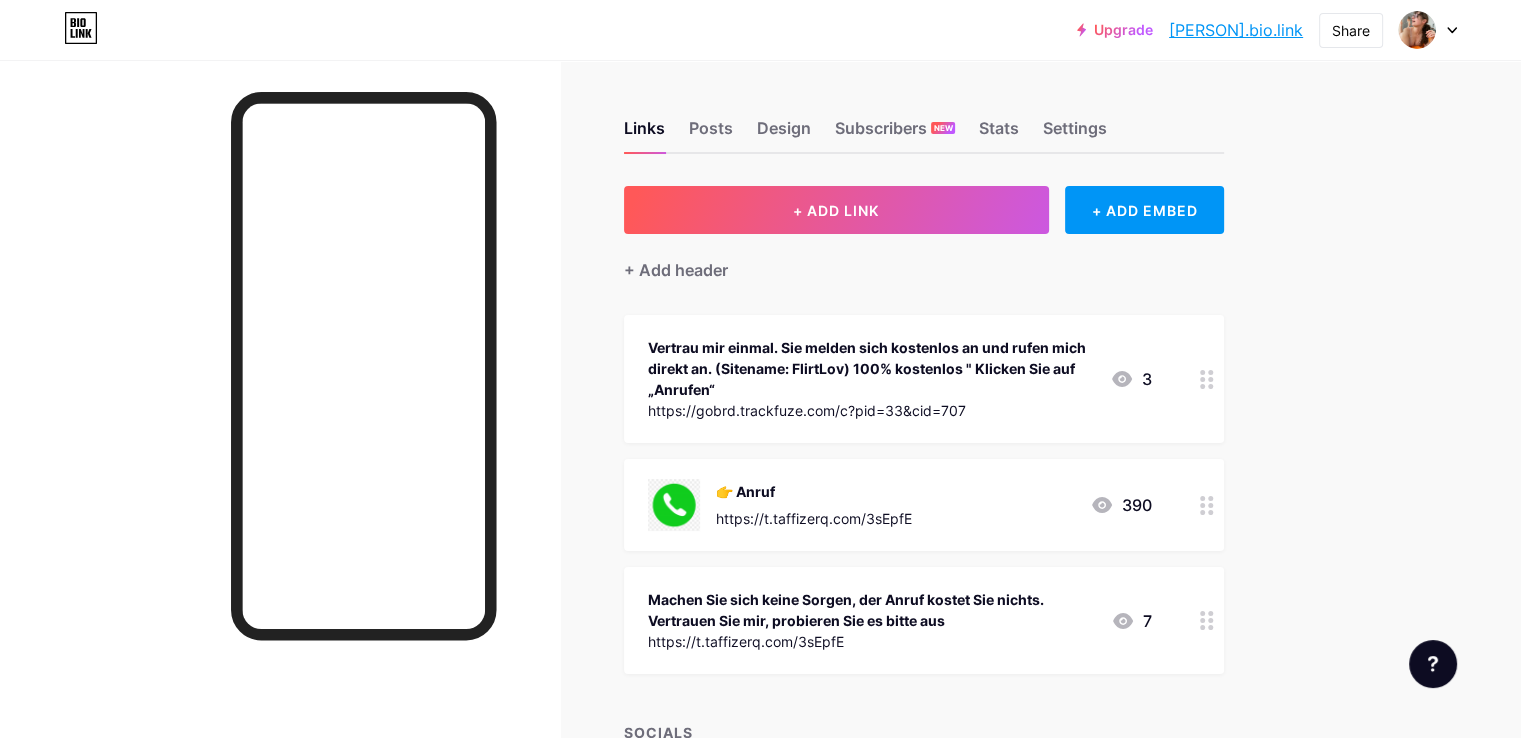 click at bounding box center [1207, 505] 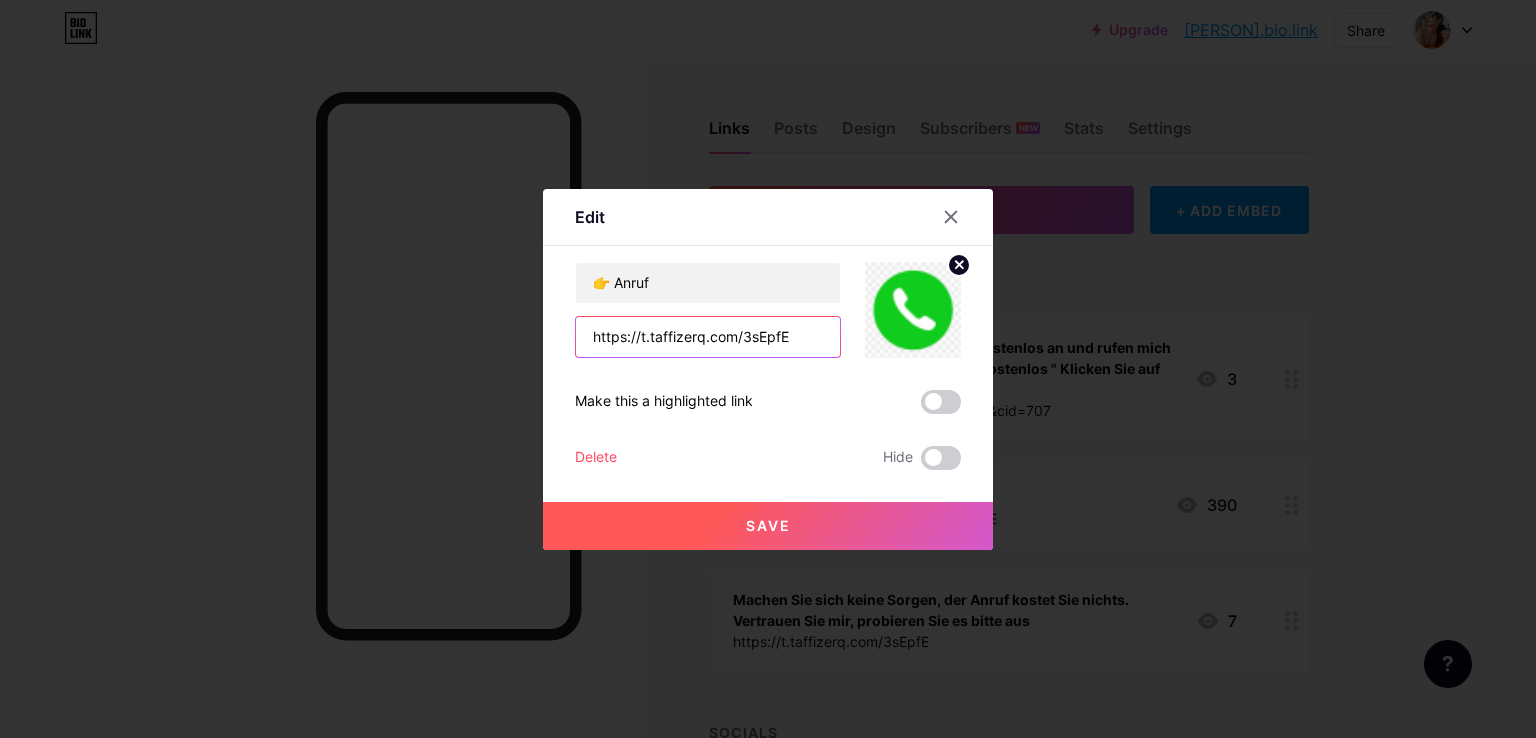 drag, startPoint x: 801, startPoint y: 342, endPoint x: 424, endPoint y: 325, distance: 377.3831 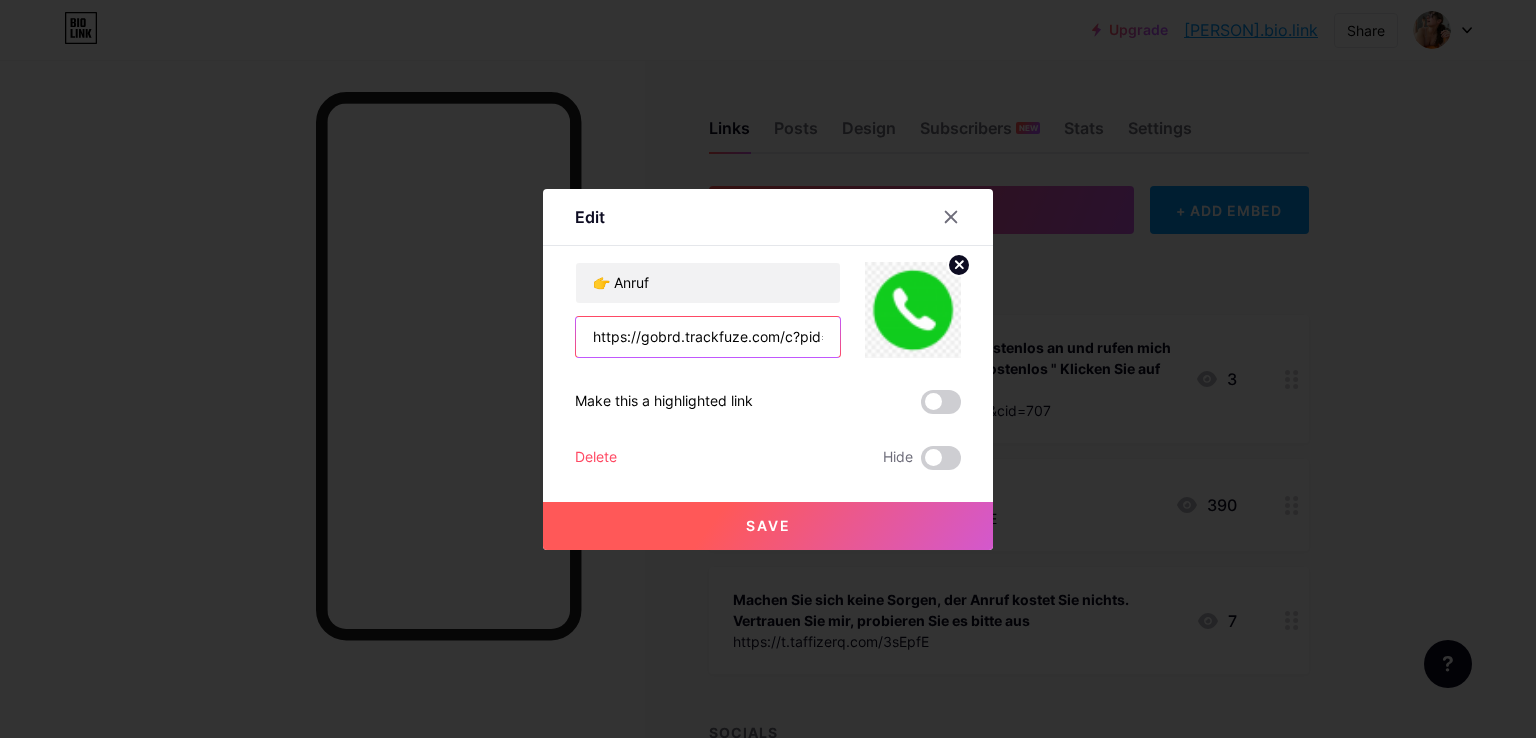 scroll, scrollTop: 0, scrollLeft: 84, axis: horizontal 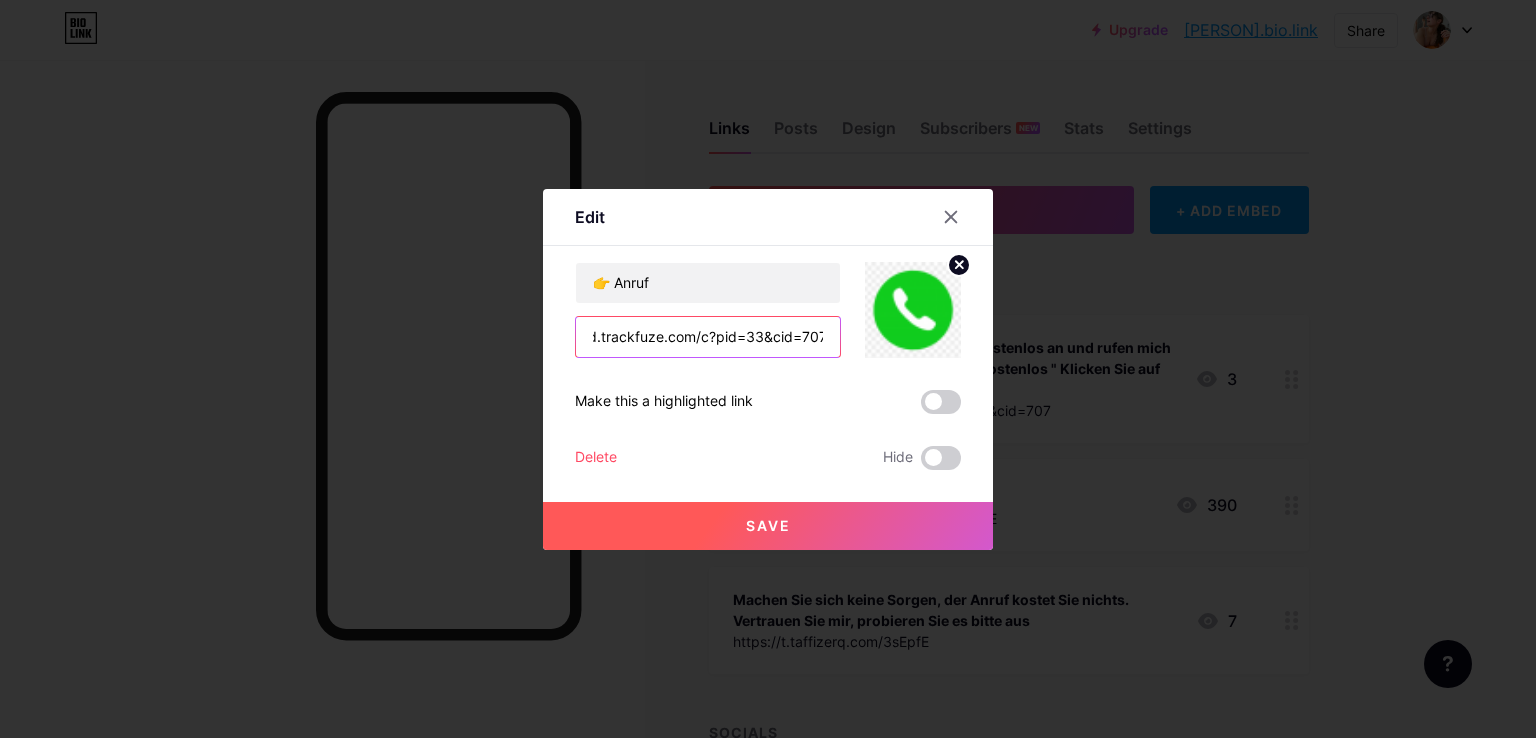 type on "https://gobrd.trackfuze.com/c?pid=33&cid=707" 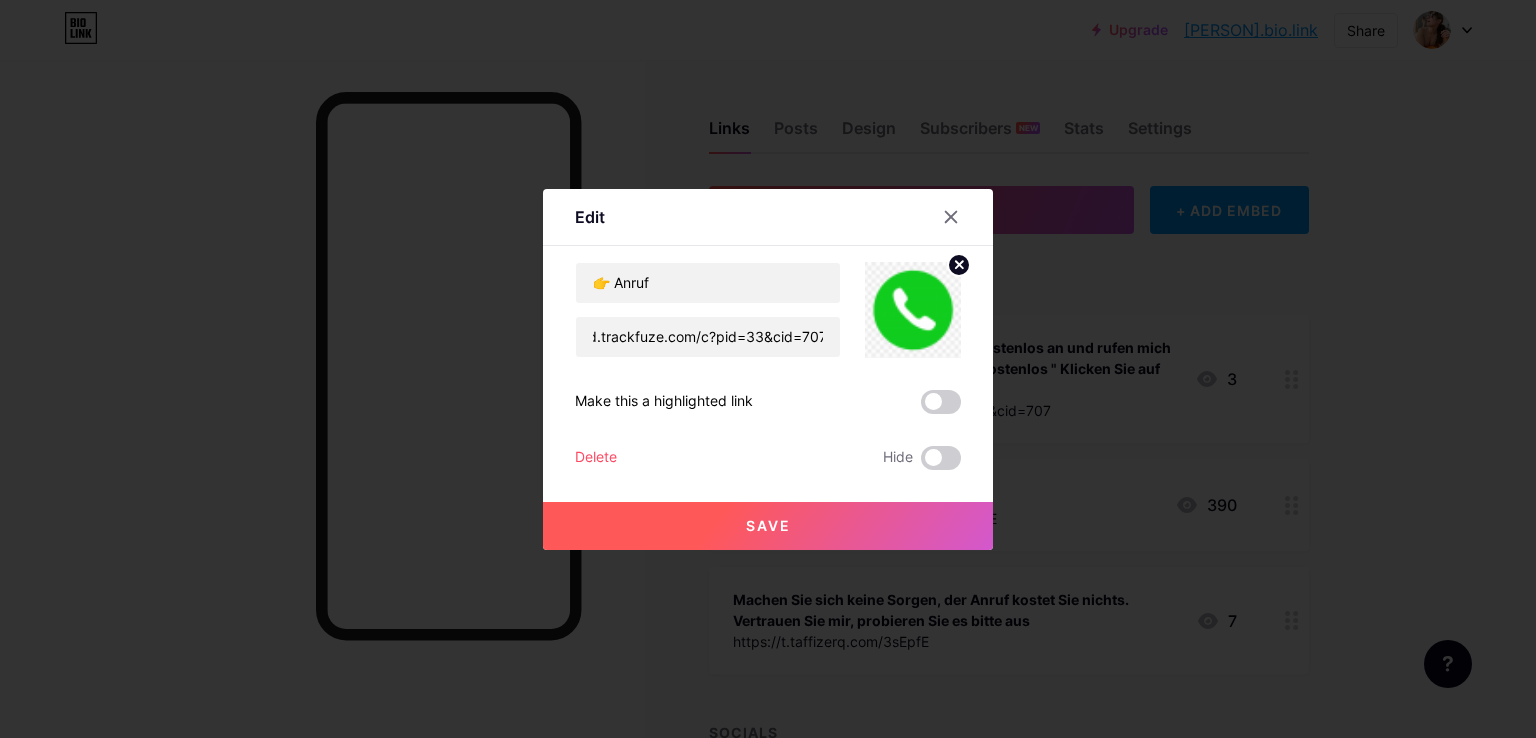 click on "Save" at bounding box center (768, 526) 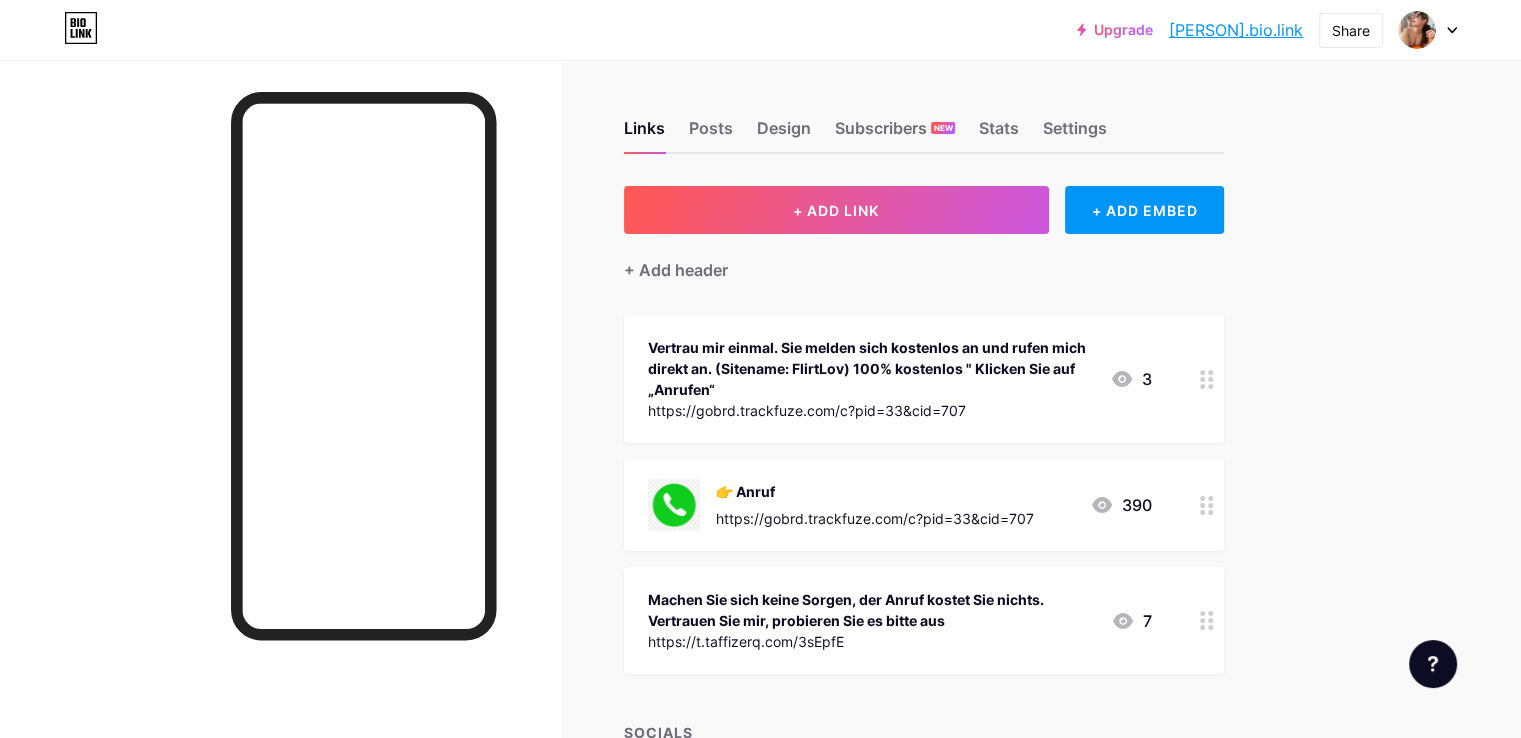 click 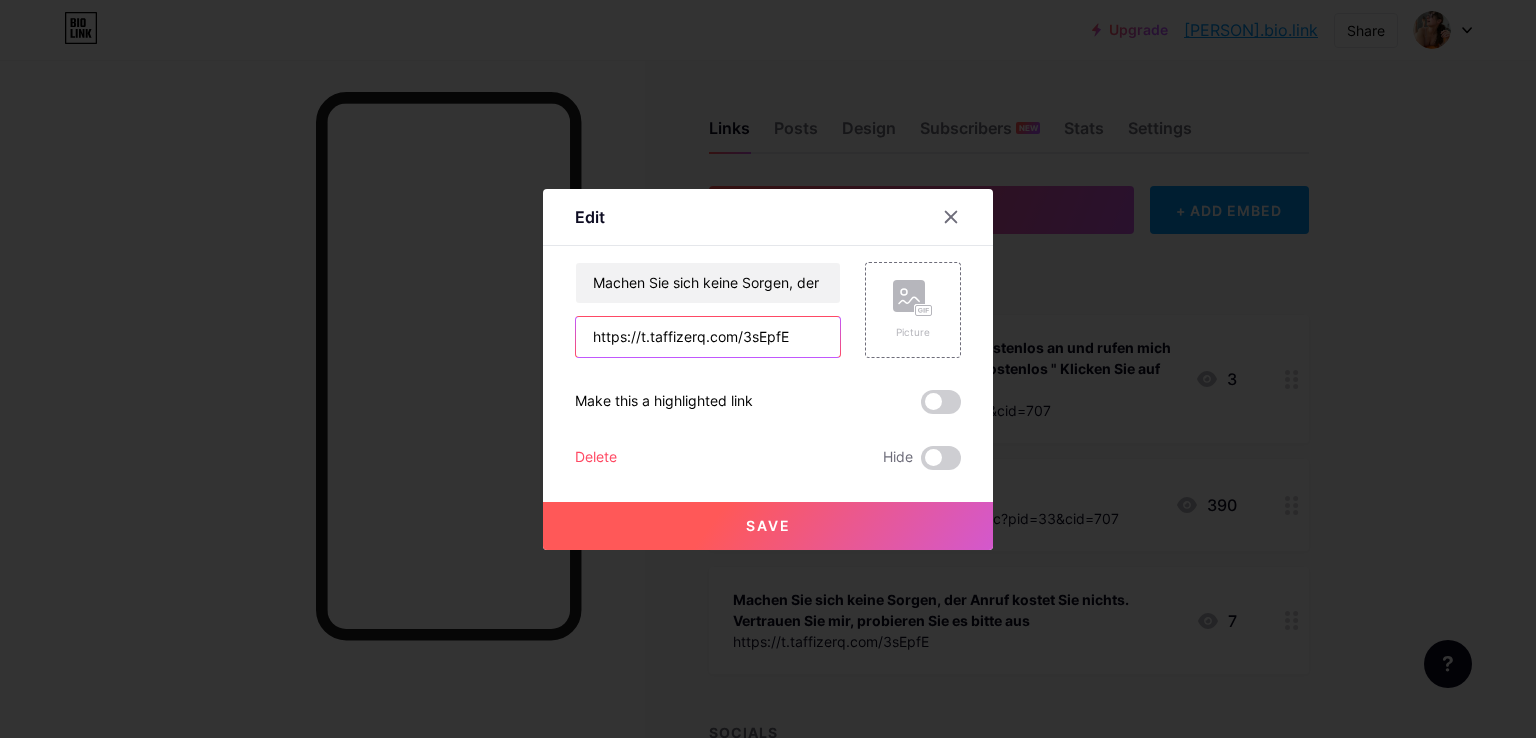 drag, startPoint x: 802, startPoint y: 332, endPoint x: 333, endPoint y: 317, distance: 469.2398 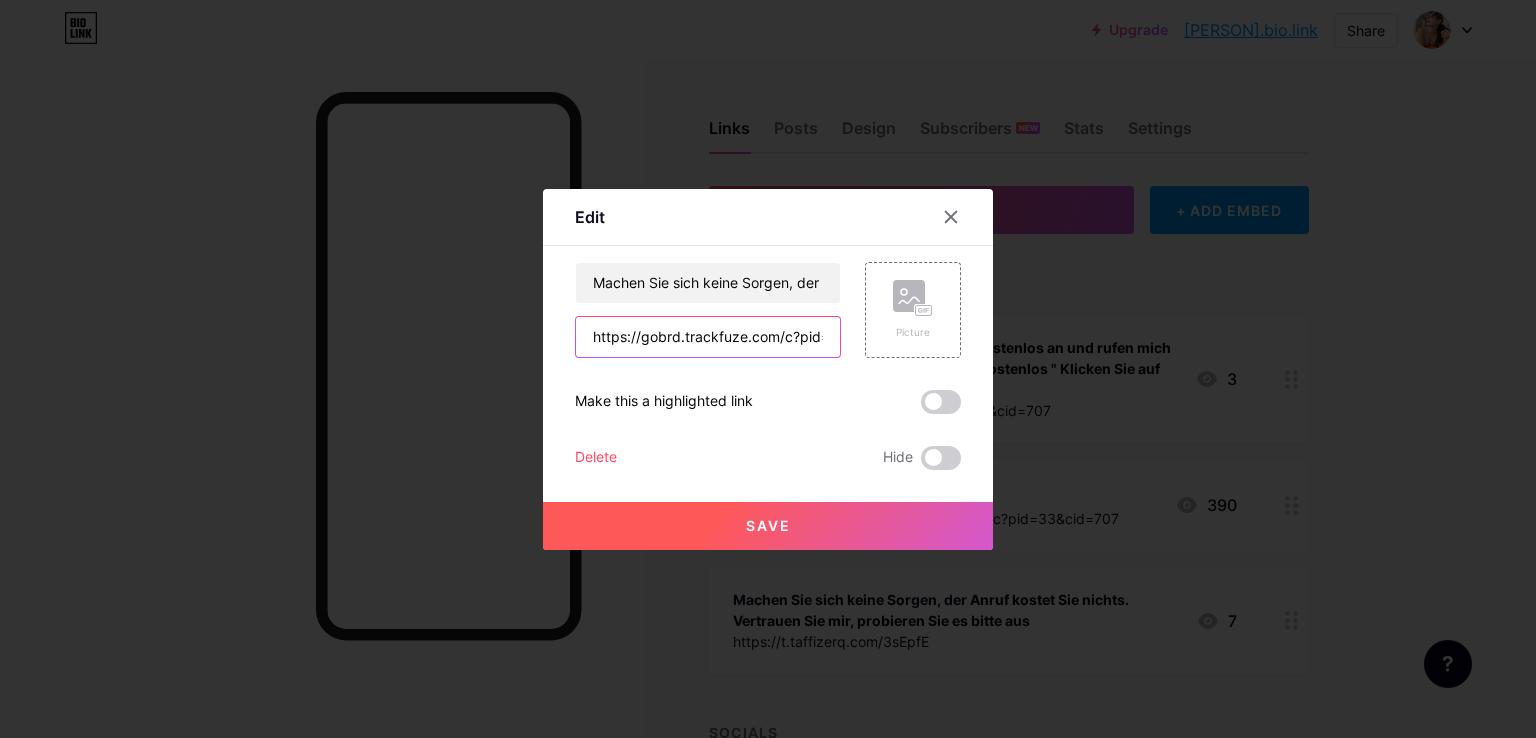 scroll, scrollTop: 0, scrollLeft: 84, axis: horizontal 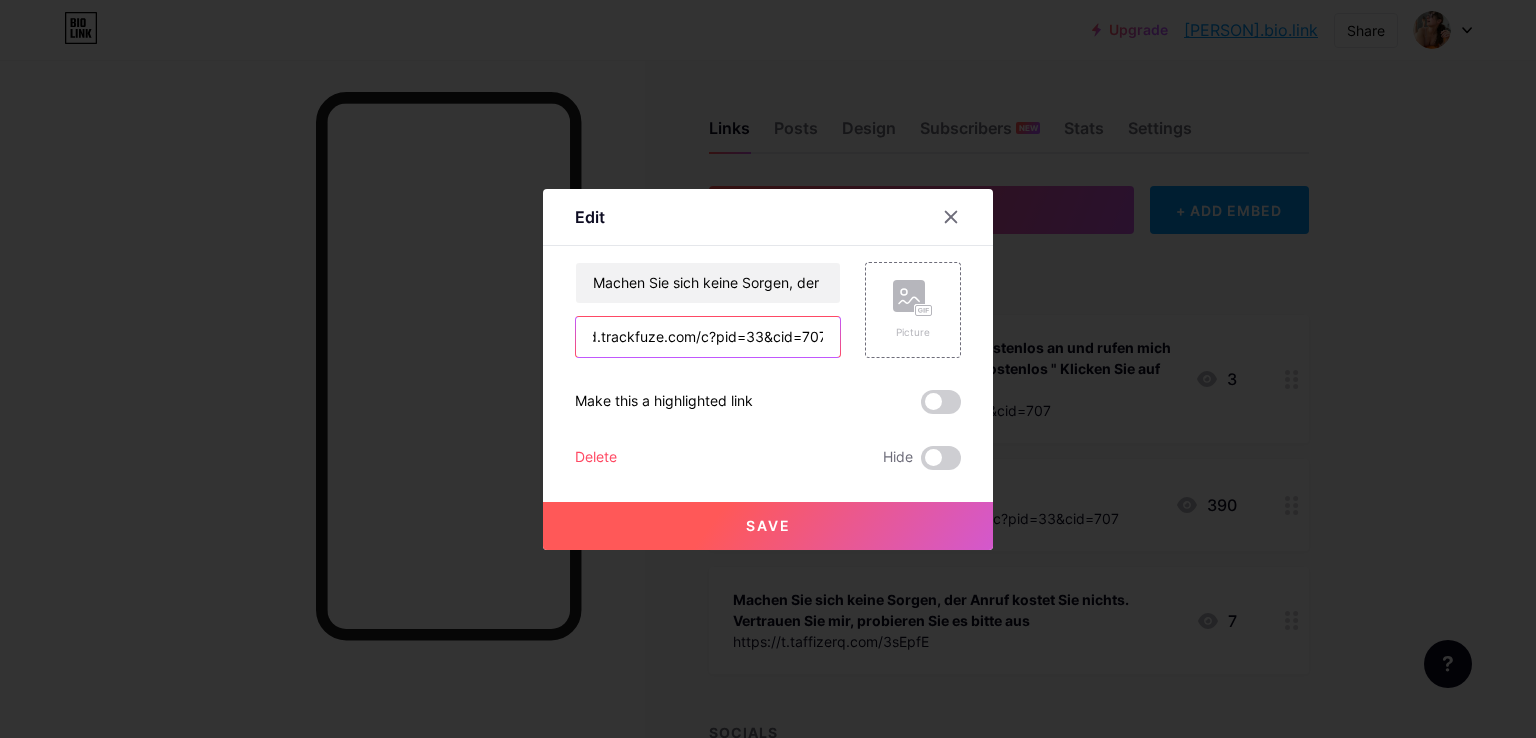 type on "https://gobrd.trackfuze.com/c?pid=33&cid=707" 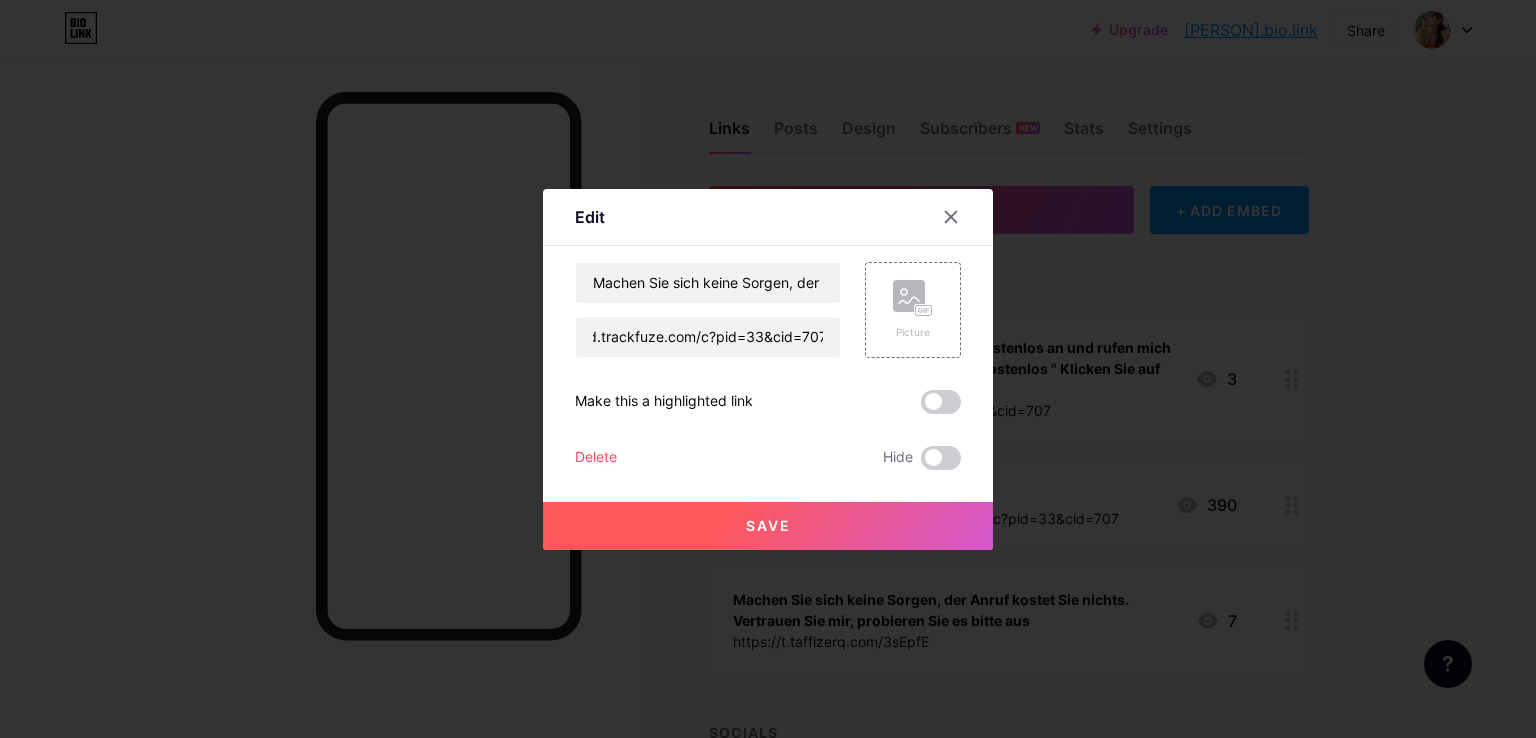 click on "Save" at bounding box center (768, 526) 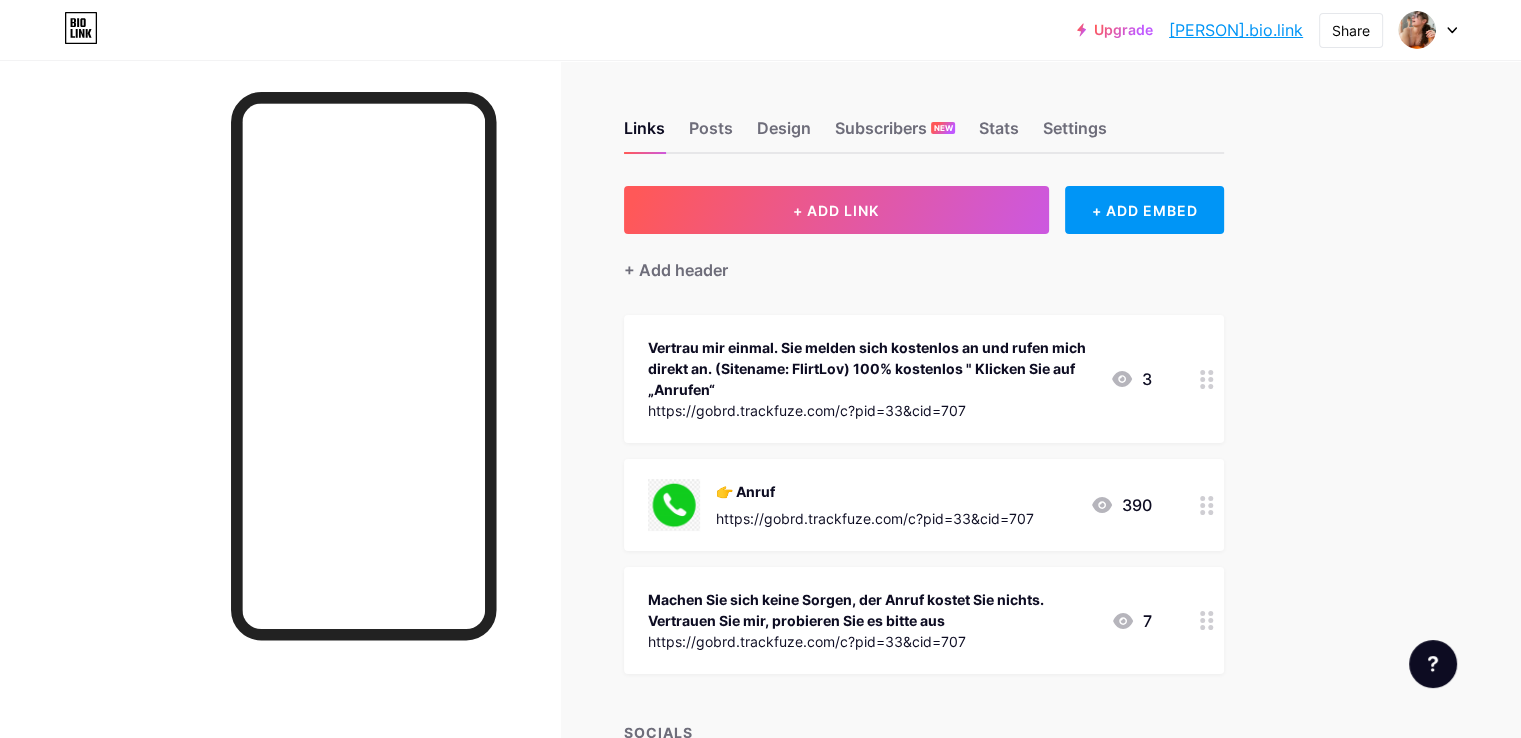 click 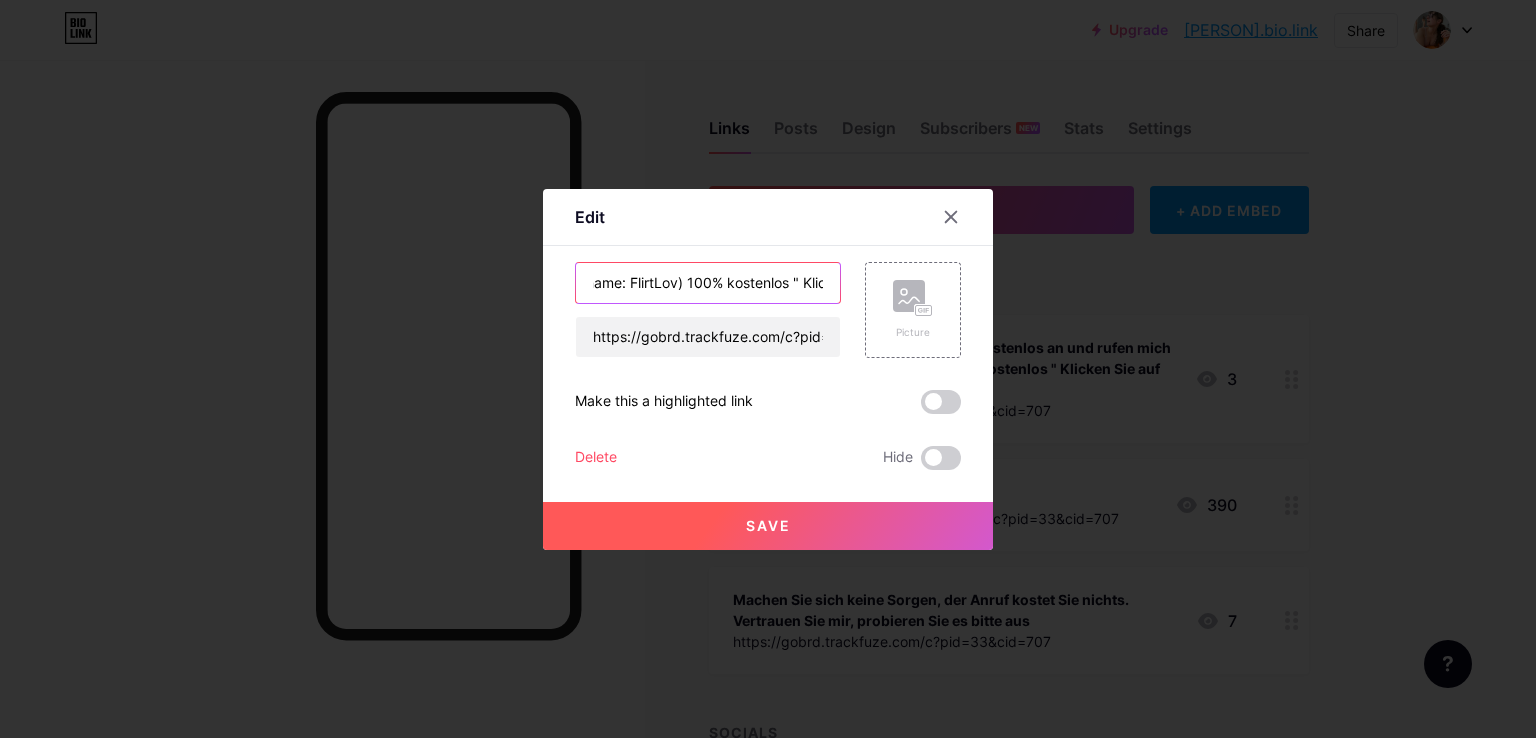 scroll, scrollTop: 0, scrollLeft: 550, axis: horizontal 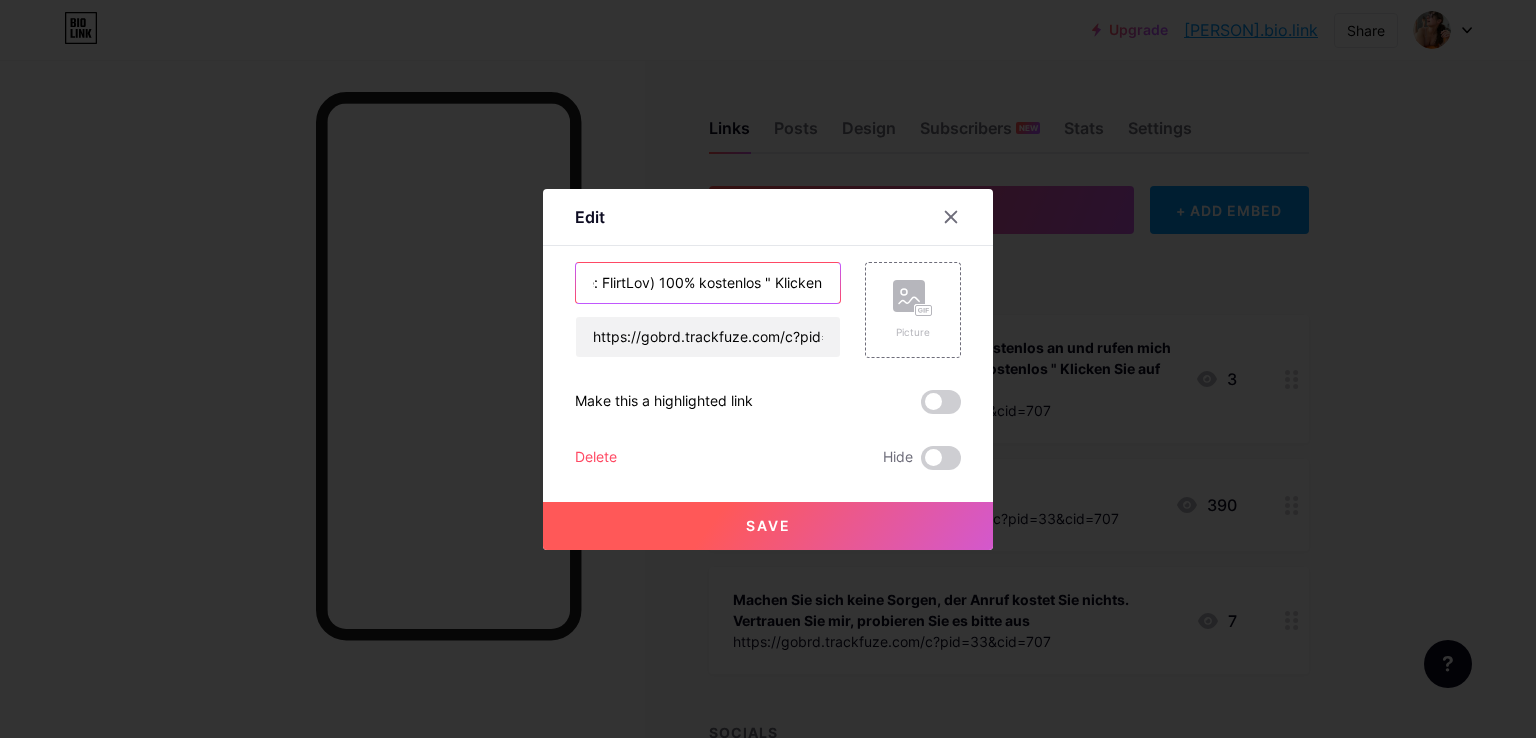 drag, startPoint x: 738, startPoint y: 286, endPoint x: 648, endPoint y: 278, distance: 90.35486 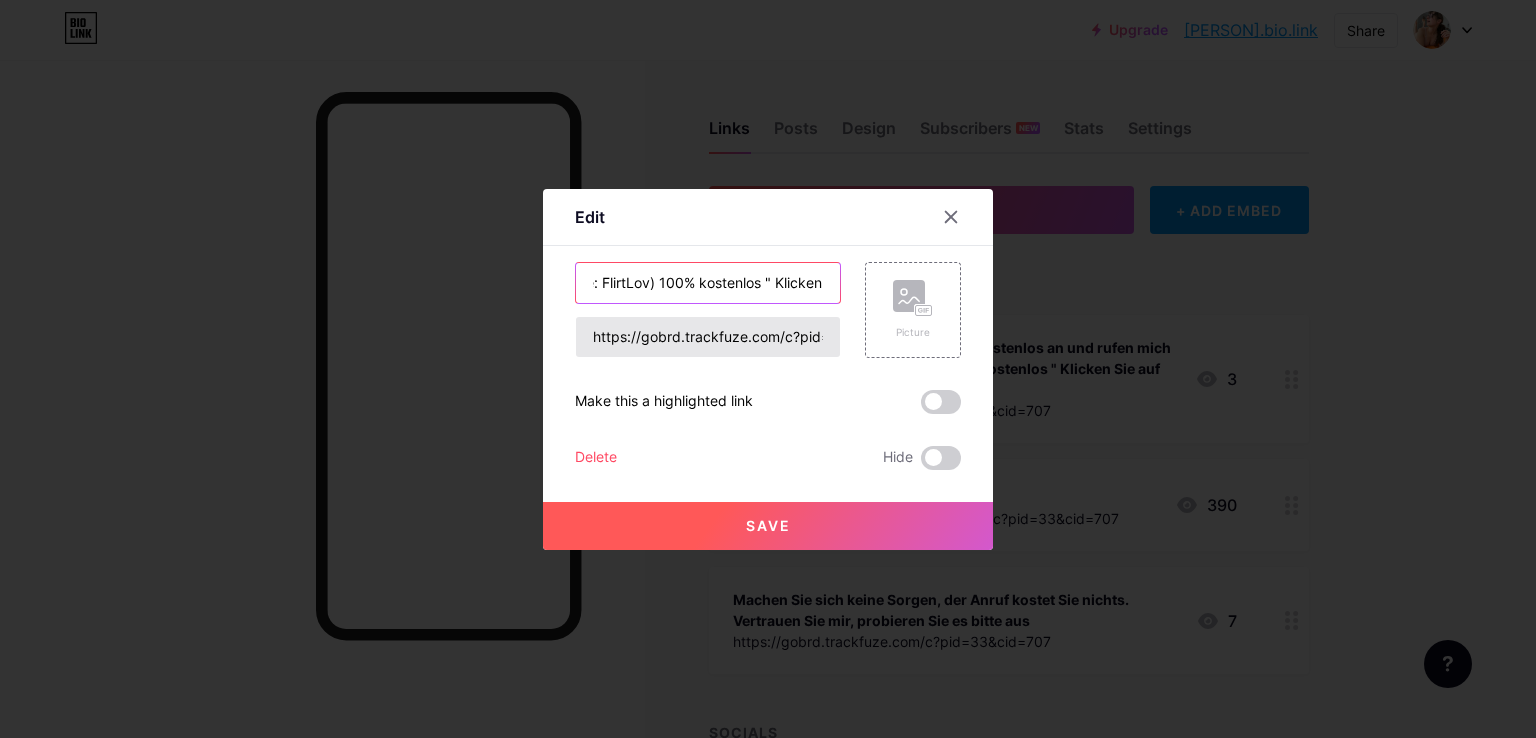 paste on "imluving" 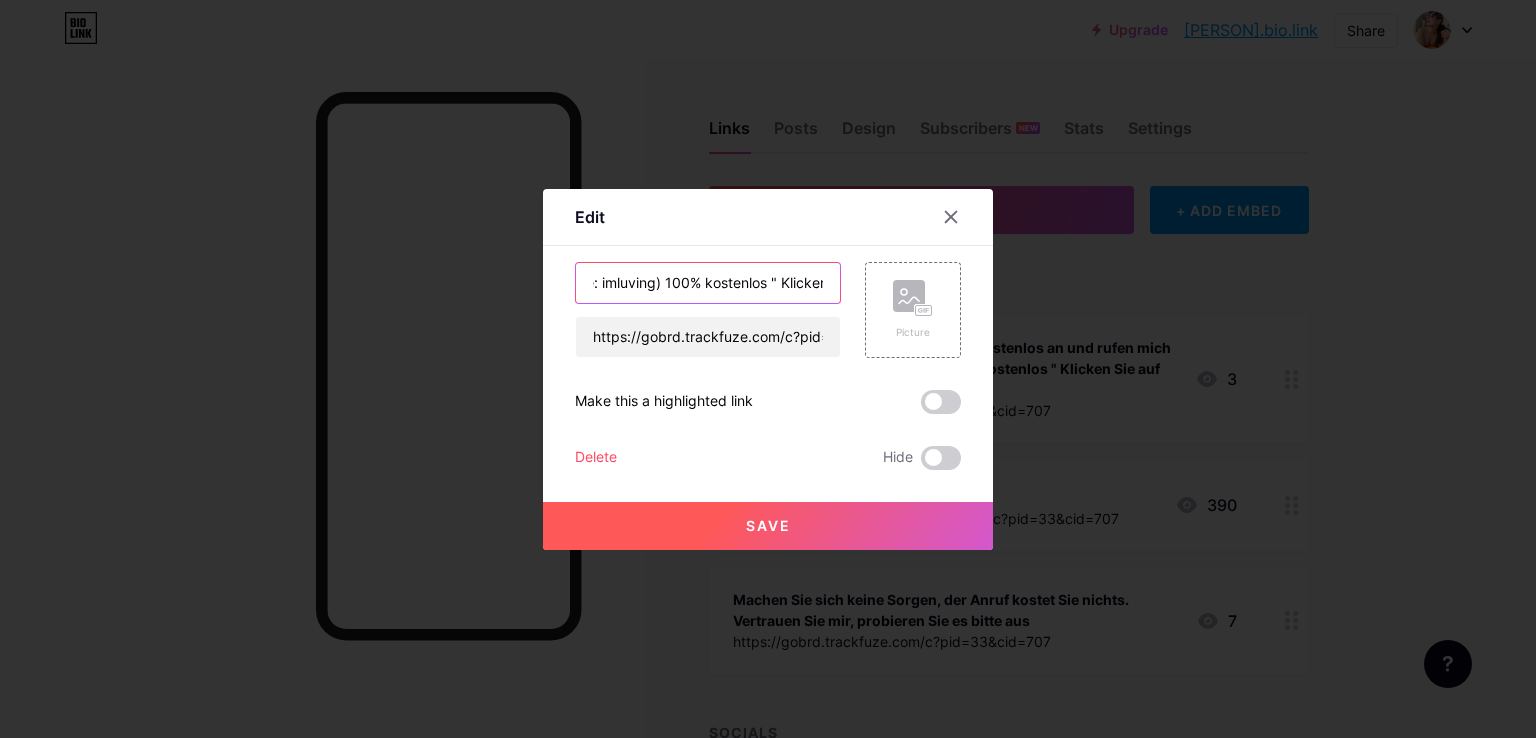 drag, startPoint x: 601, startPoint y: 279, endPoint x: 868, endPoint y: 224, distance: 272.60596 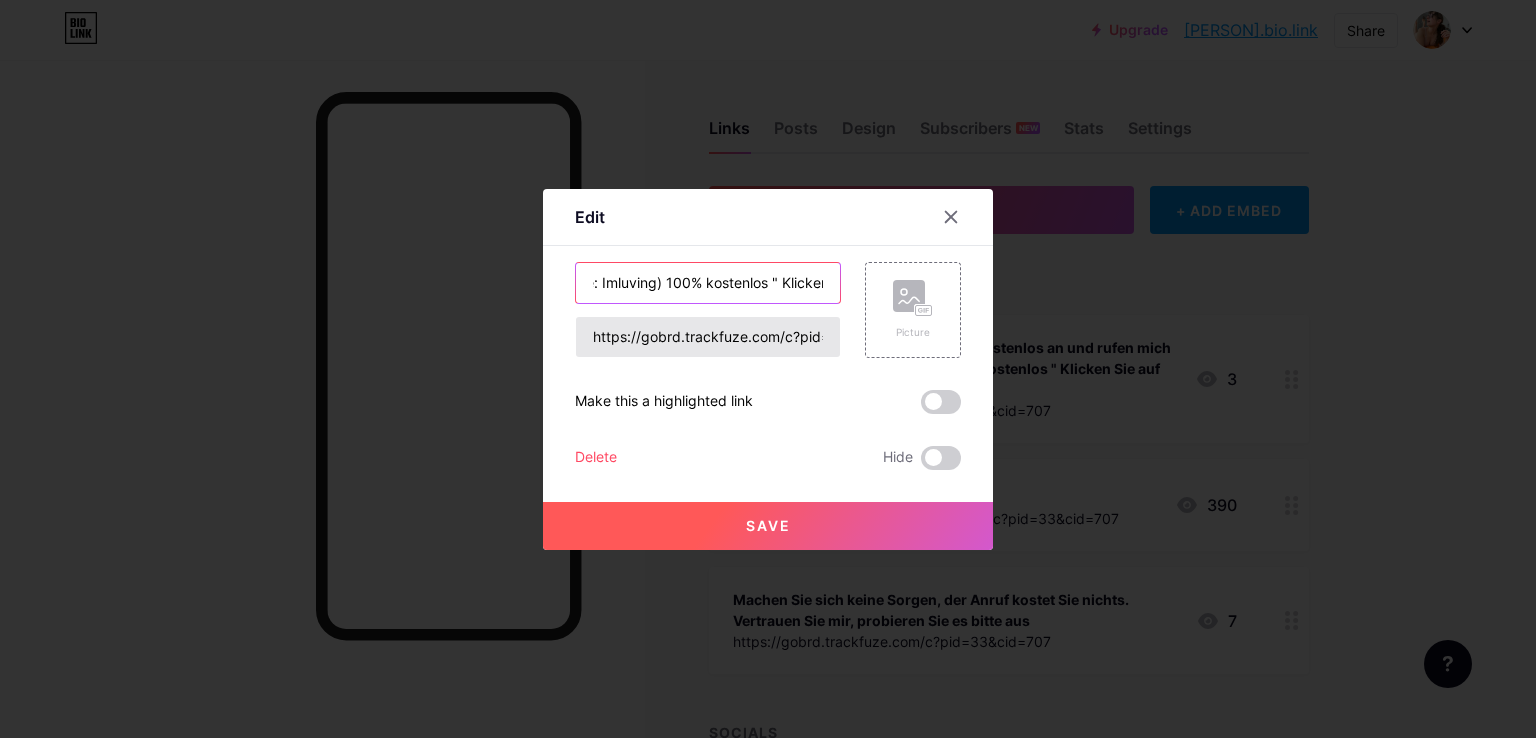 type on "Vertrau mir einmal. Sie melden sich kostenlos an und rufen mich direkt an. (Sitename: Imluving) 100% kostenlos " Klicken Sie auf „Anrufen“" 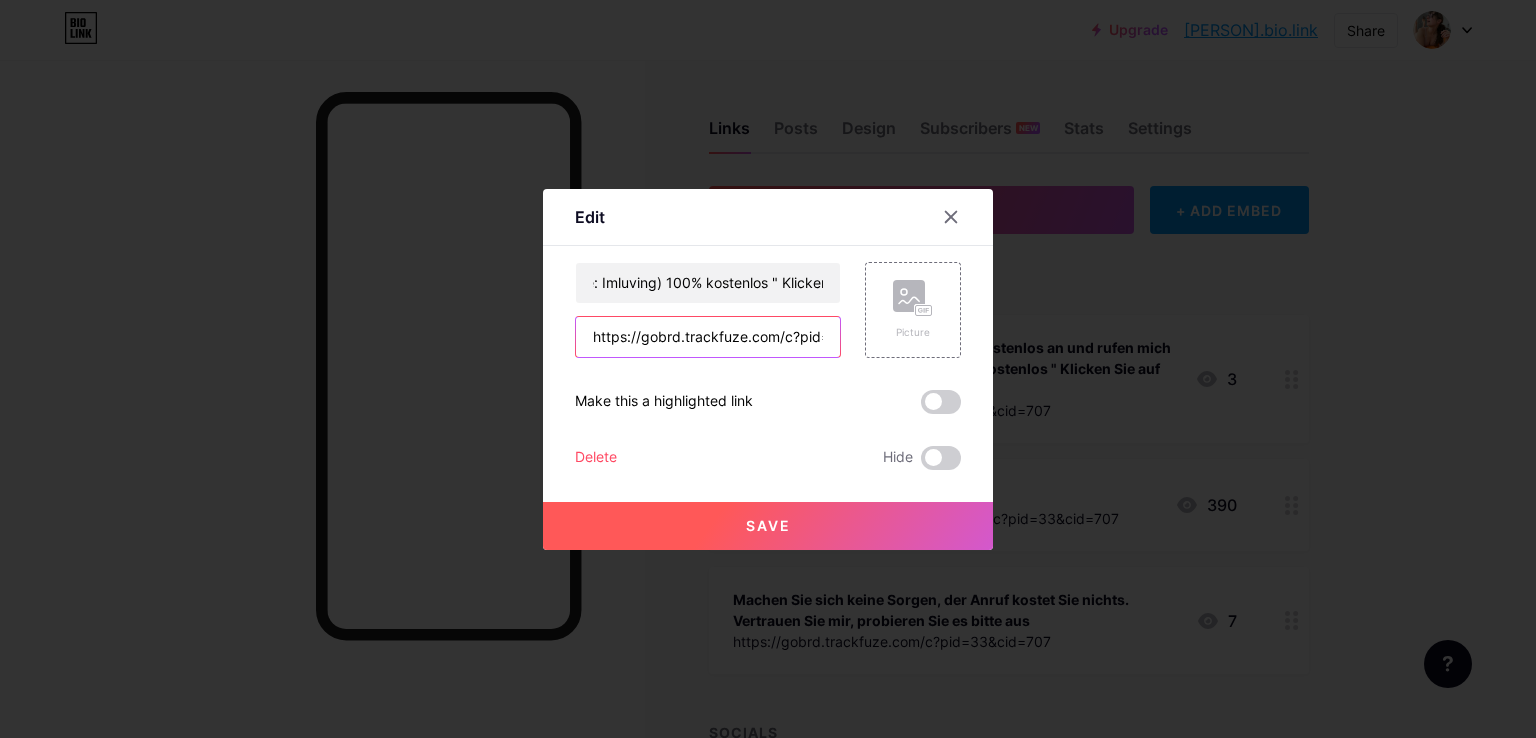 click on "https://gobrd.trackfuze.com/c?pid=33&cid=707" at bounding box center [708, 337] 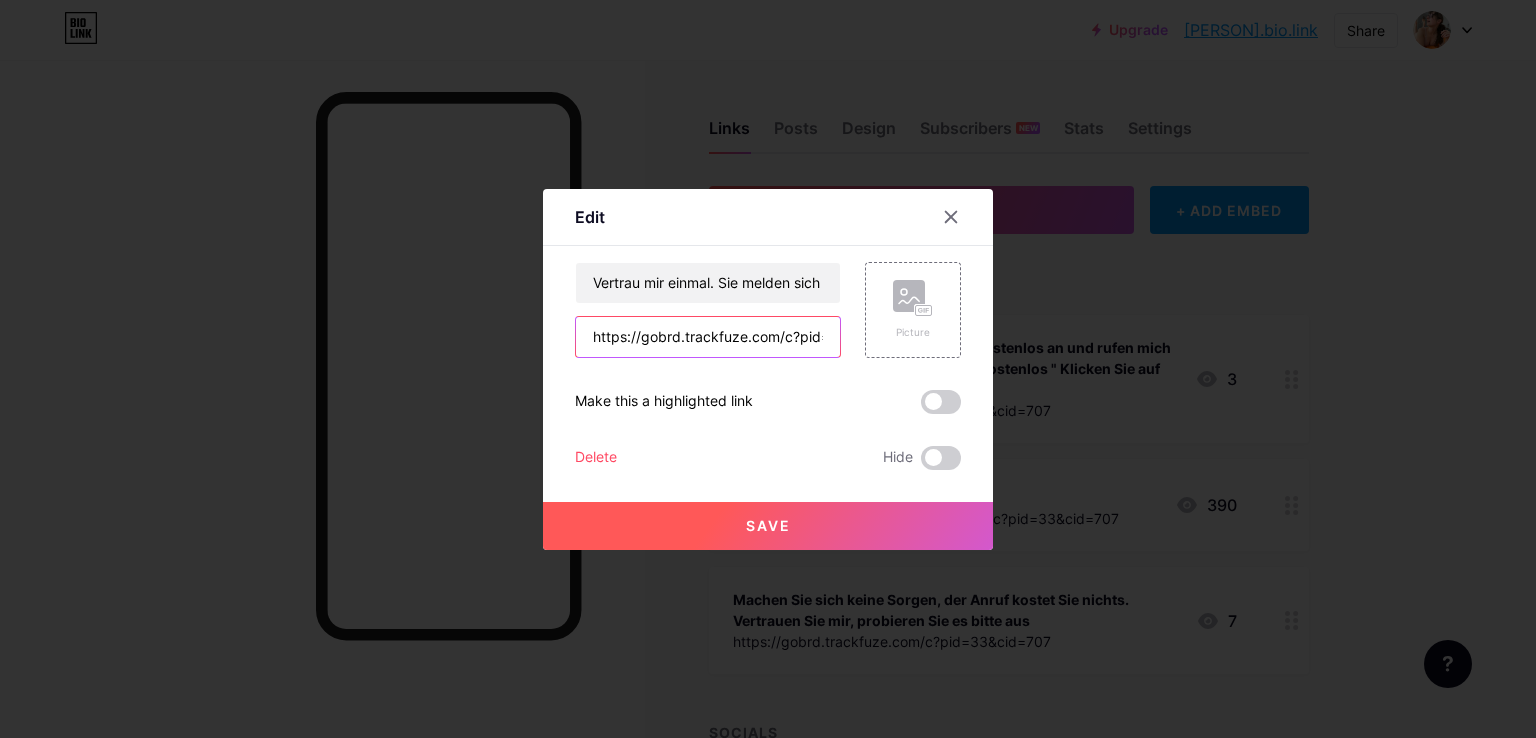 click on "https://gobrd.trackfuze.com/c?pid=33&cid=707" at bounding box center (708, 337) 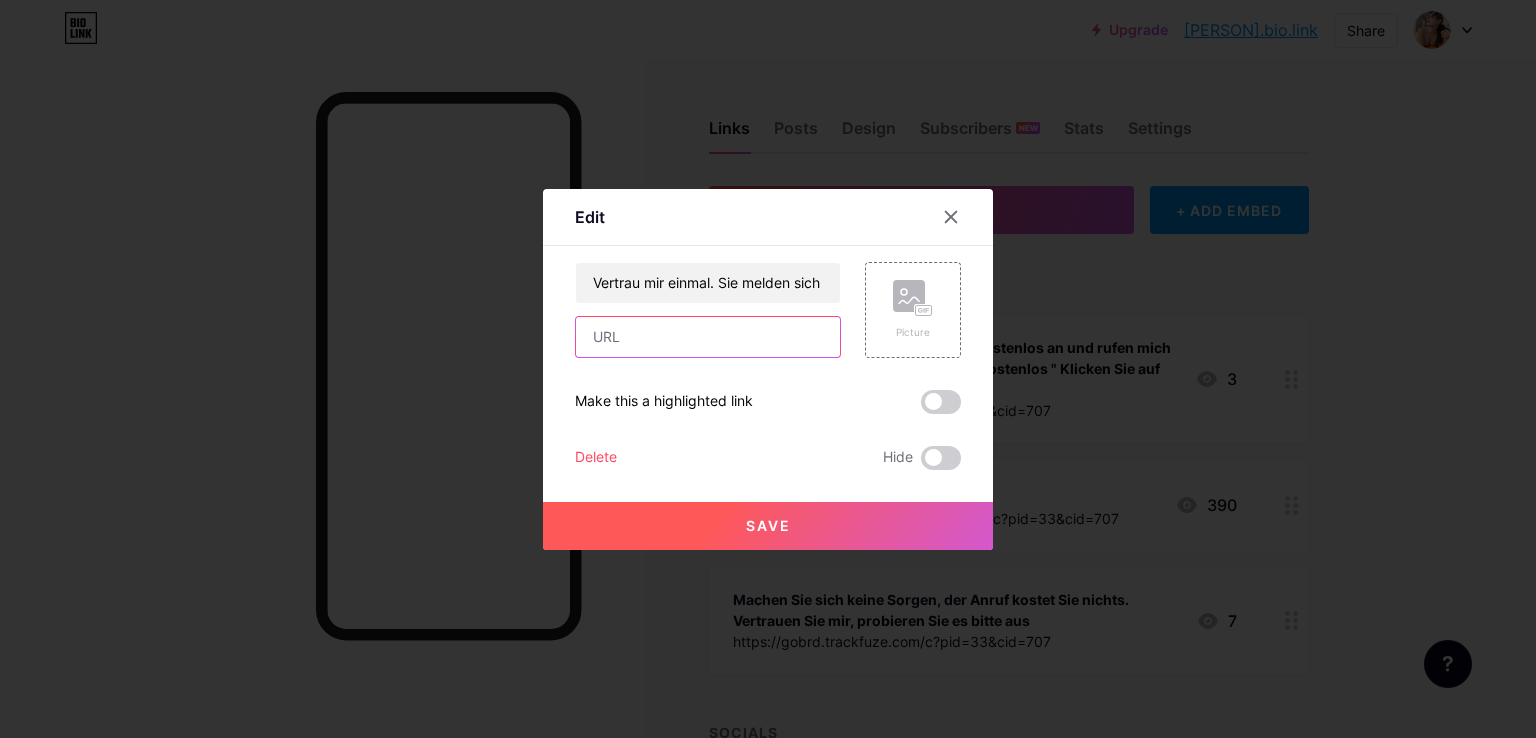 paste on "https://gobrd.trackfuze.com/c?pid=33&cid=704" 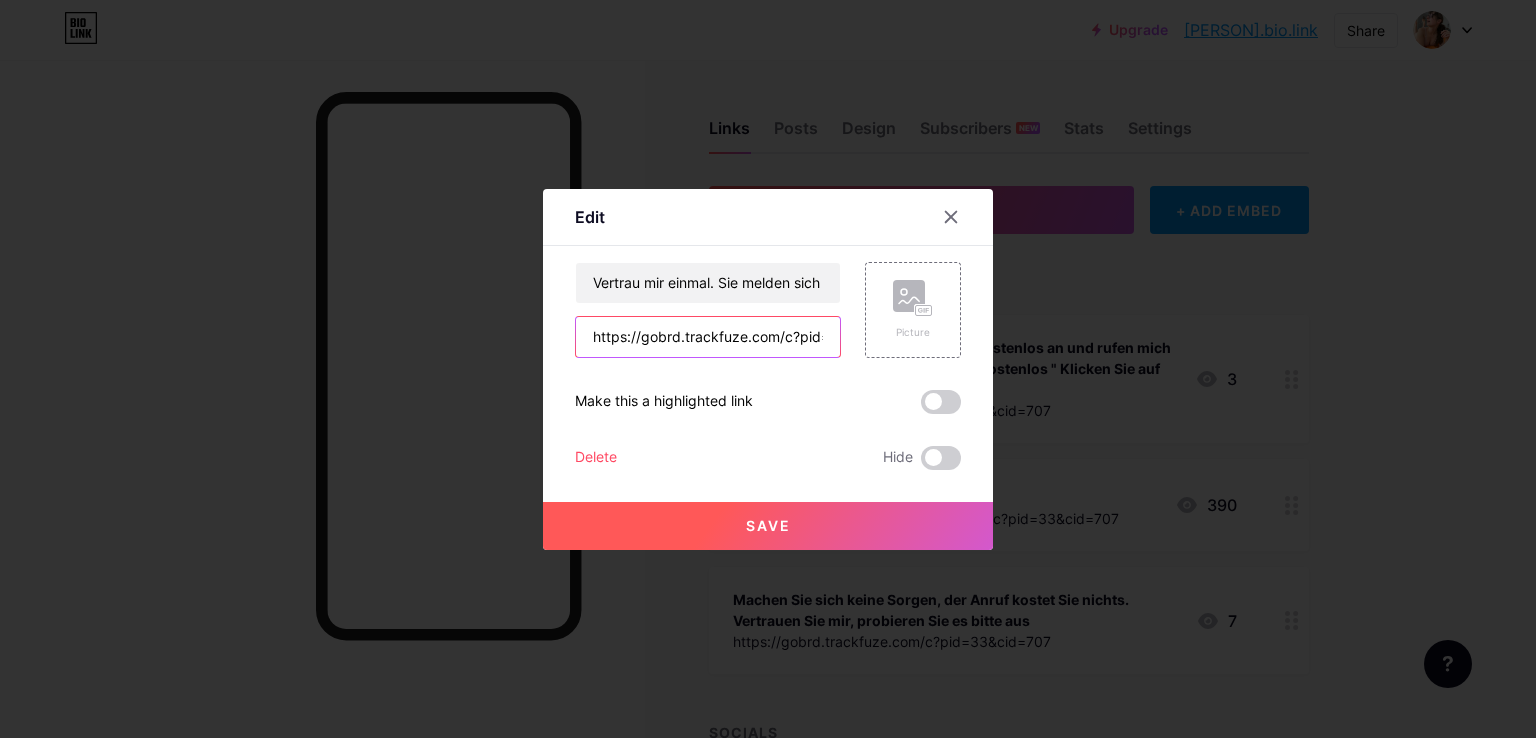 scroll, scrollTop: 0, scrollLeft: 85, axis: horizontal 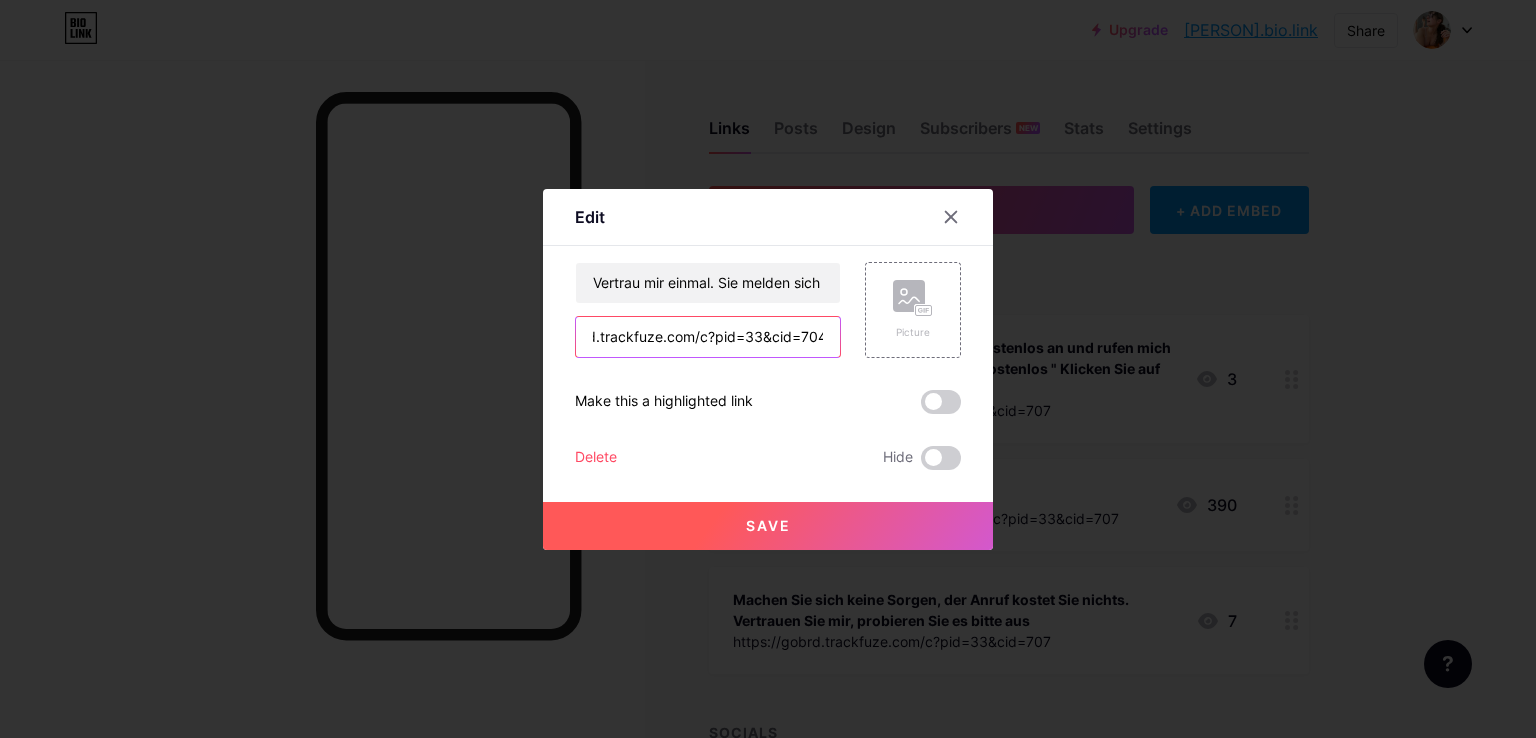type on "https://gobrd.trackfuze.com/c?pid=33&cid=704" 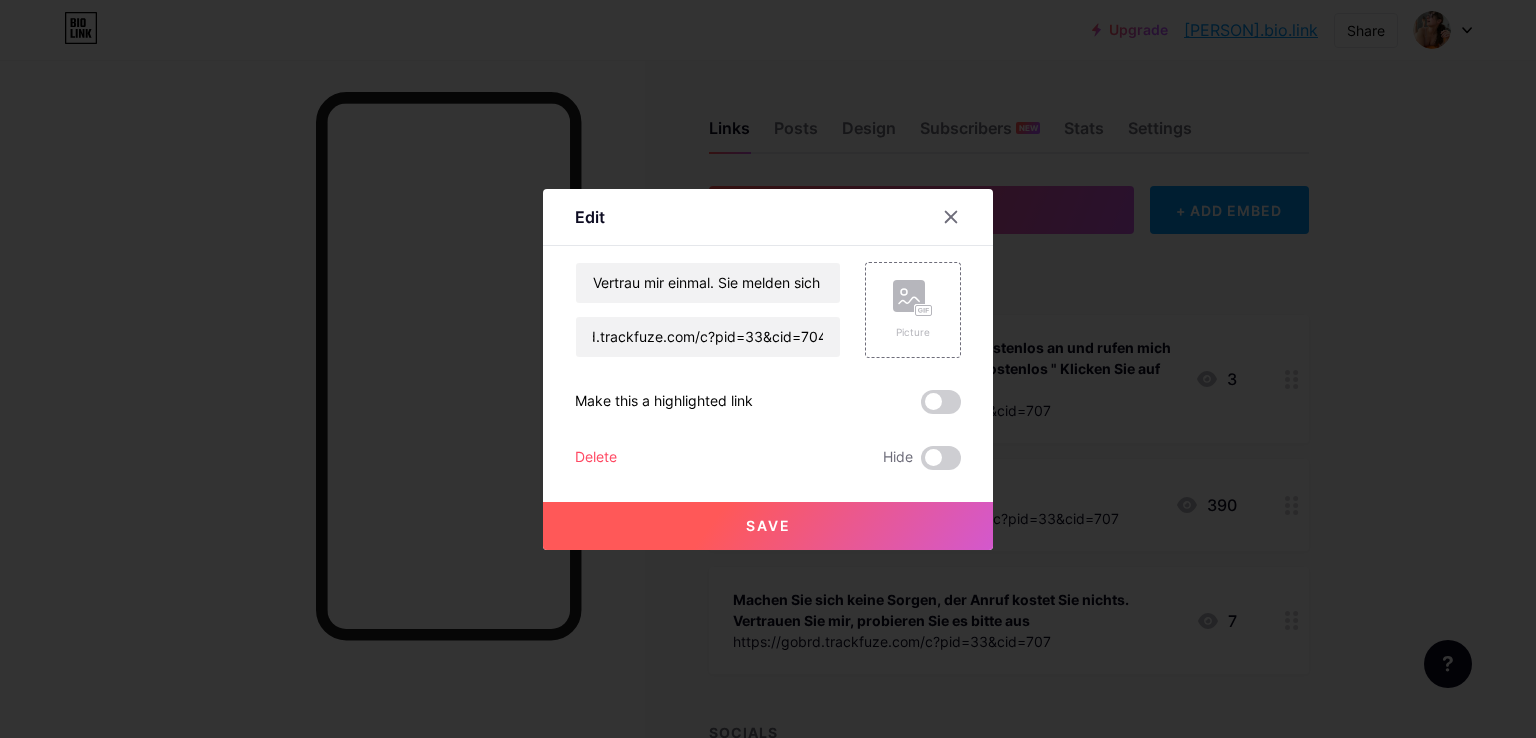 click on "Save" at bounding box center [768, 525] 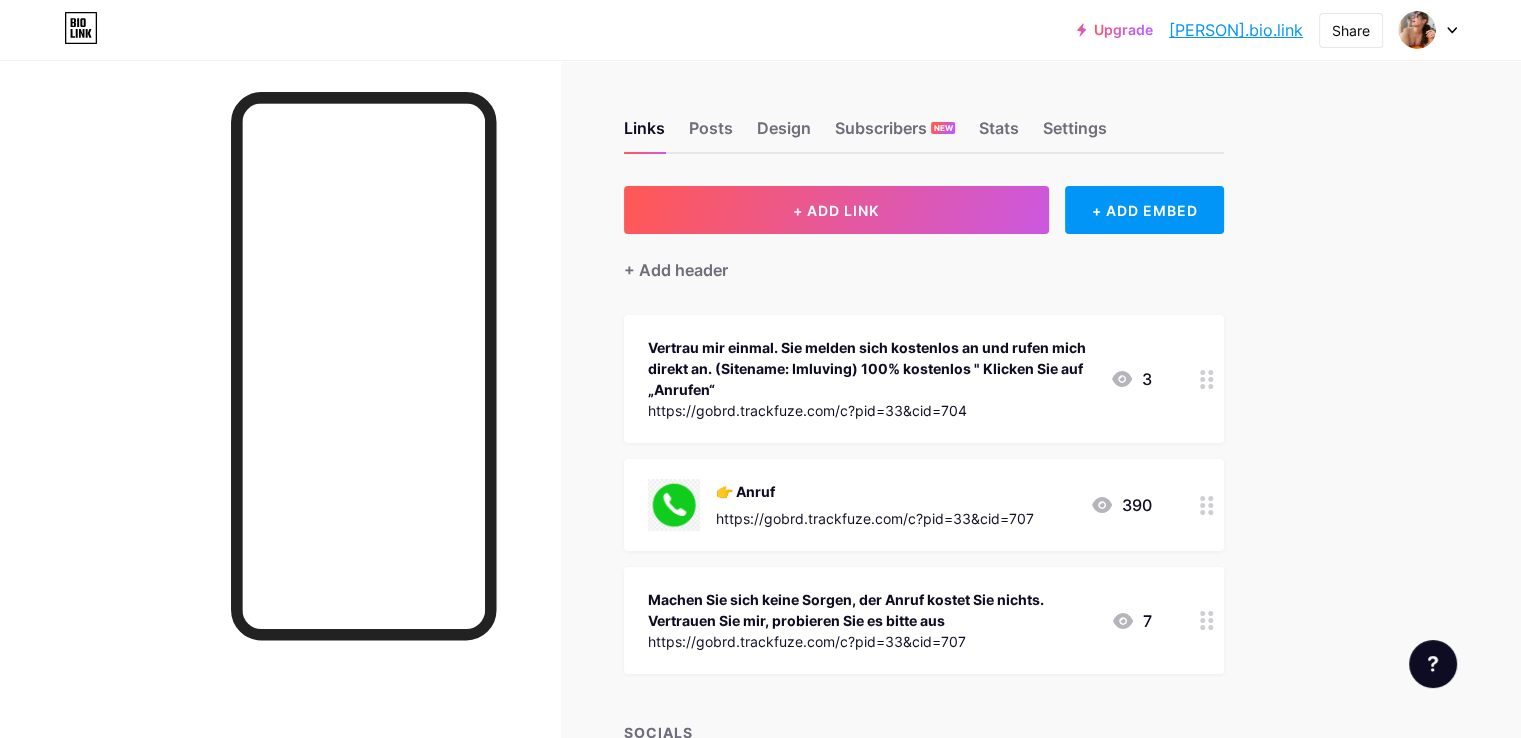 click 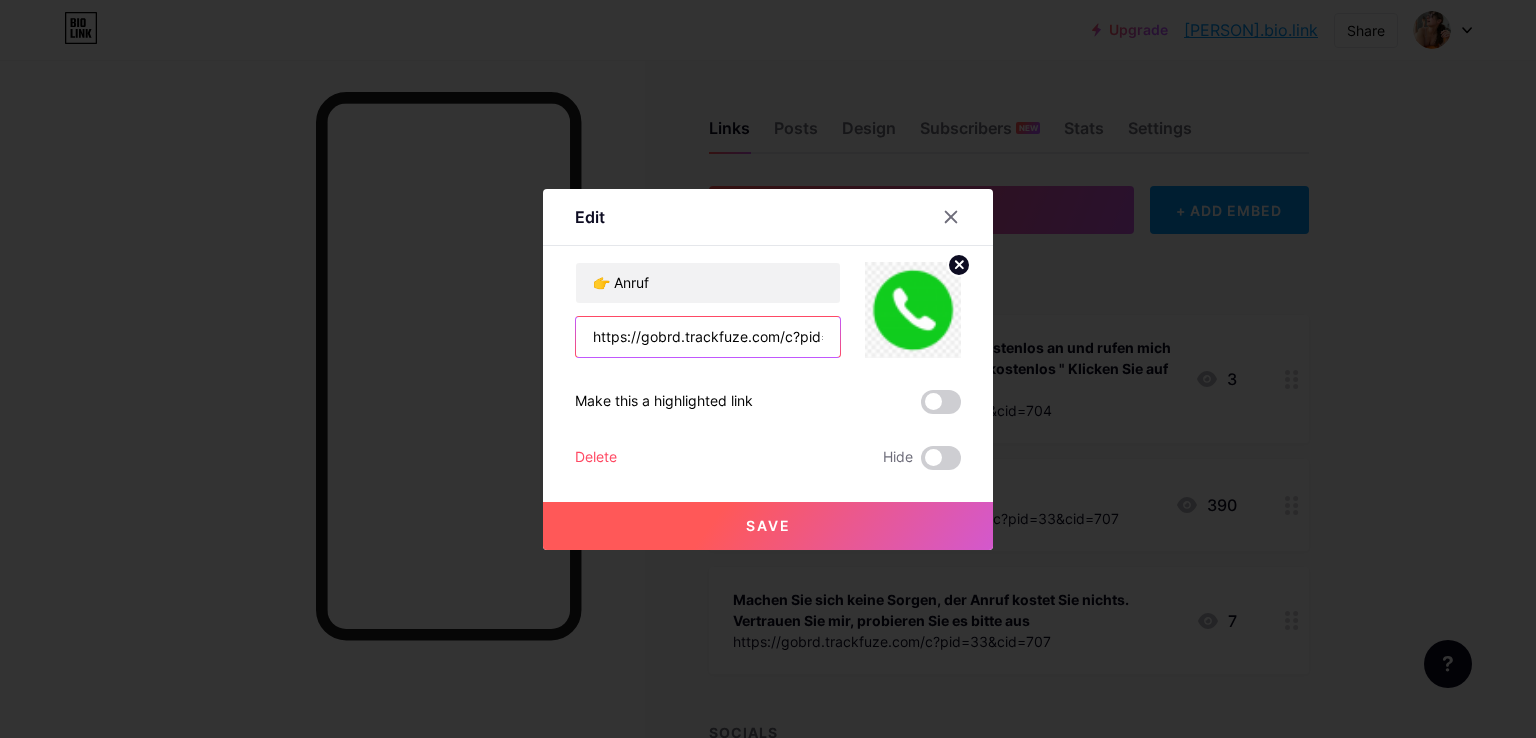 click on "https://gobrd.trackfuze.com/c?pid=33&cid=707" at bounding box center [708, 337] 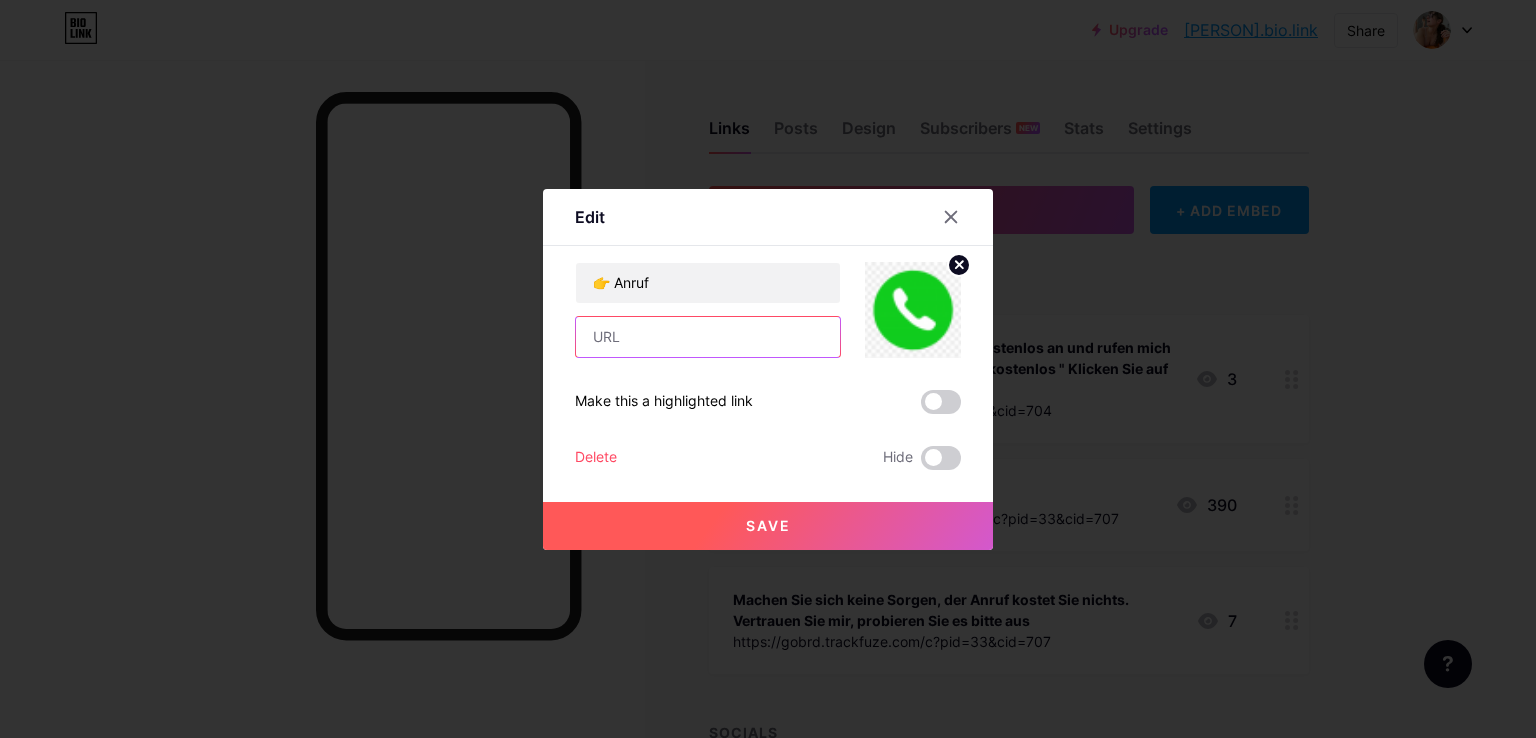 paste on "https://gobrd.trackfuze.com/c?pid=33&cid=704" 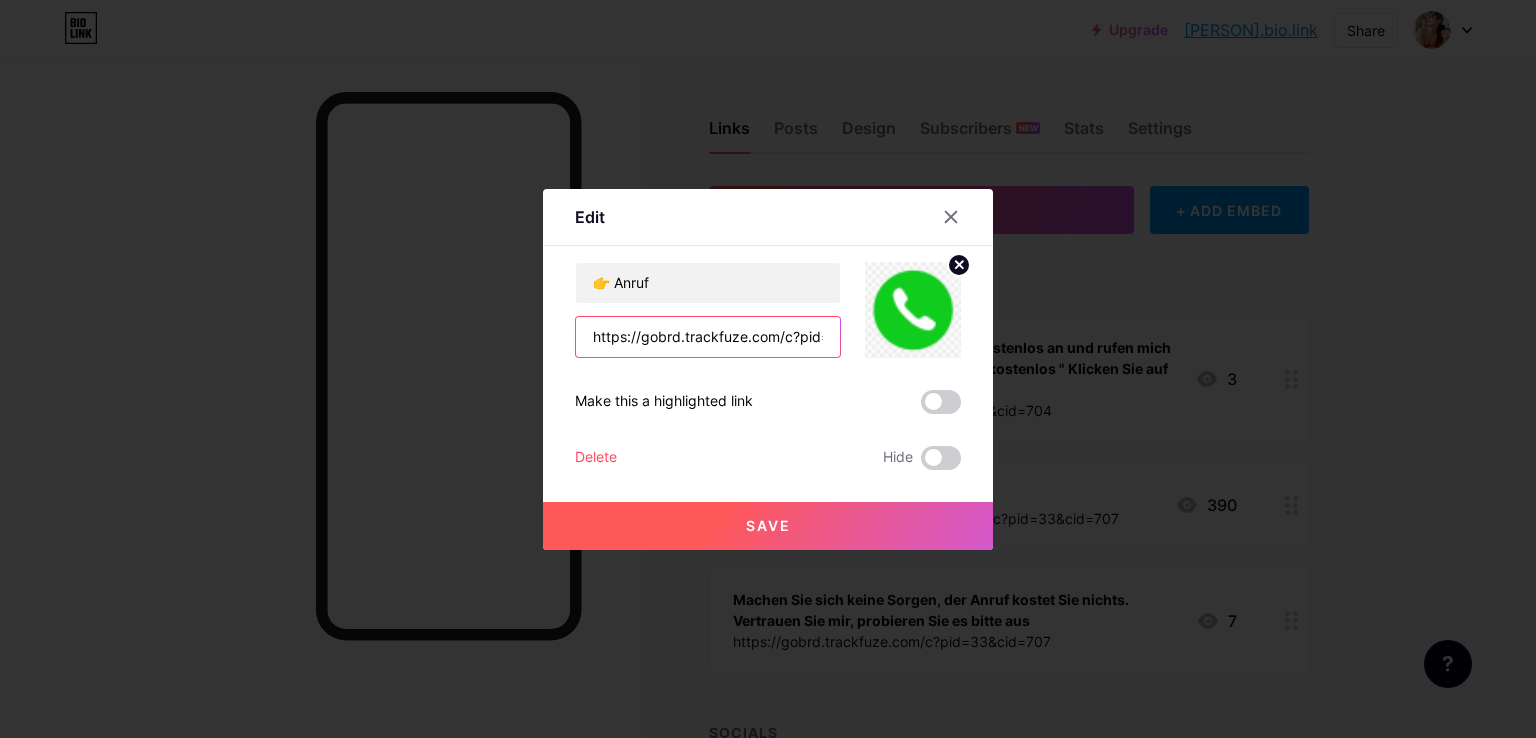 scroll, scrollTop: 0, scrollLeft: 85, axis: horizontal 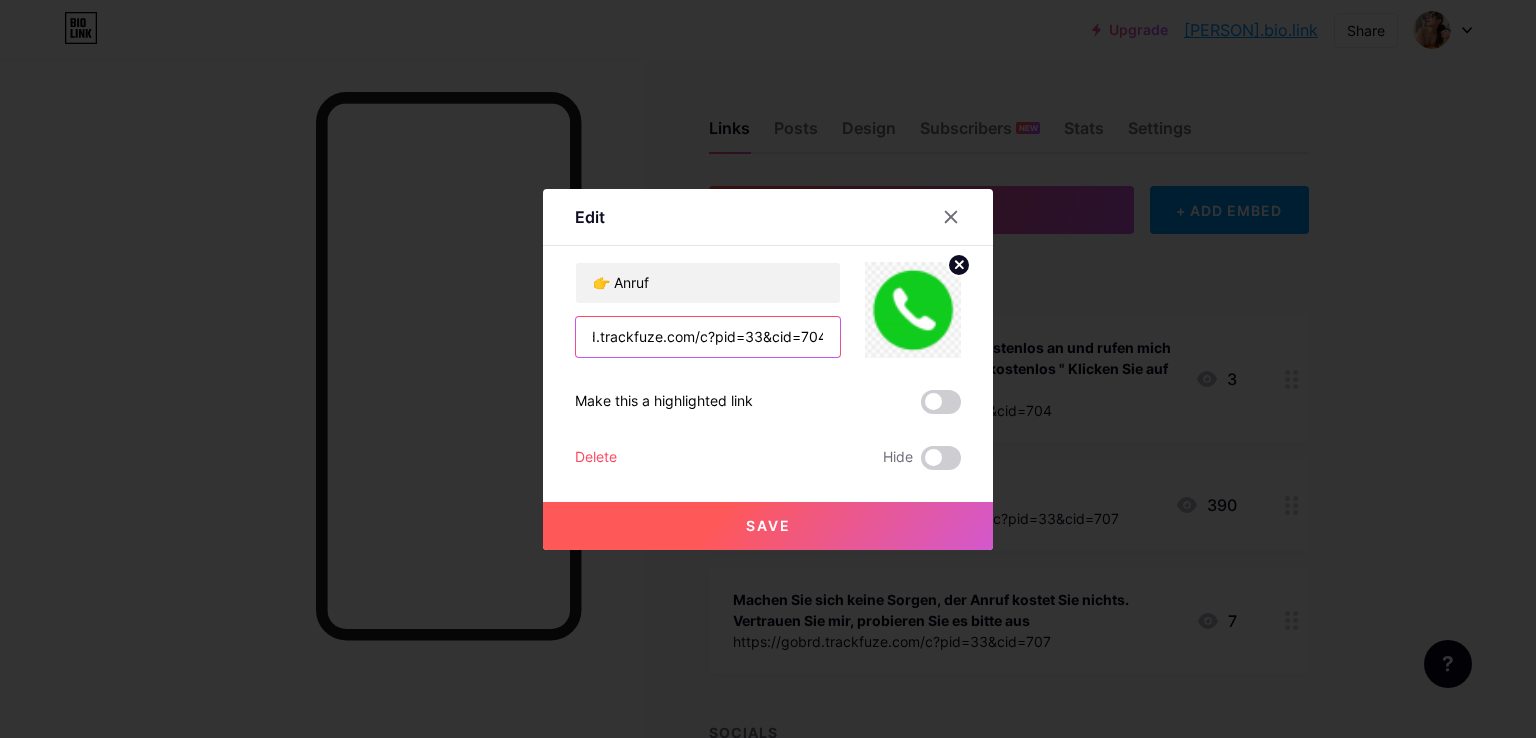 type on "https://gobrd.trackfuze.com/c?pid=33&cid=704" 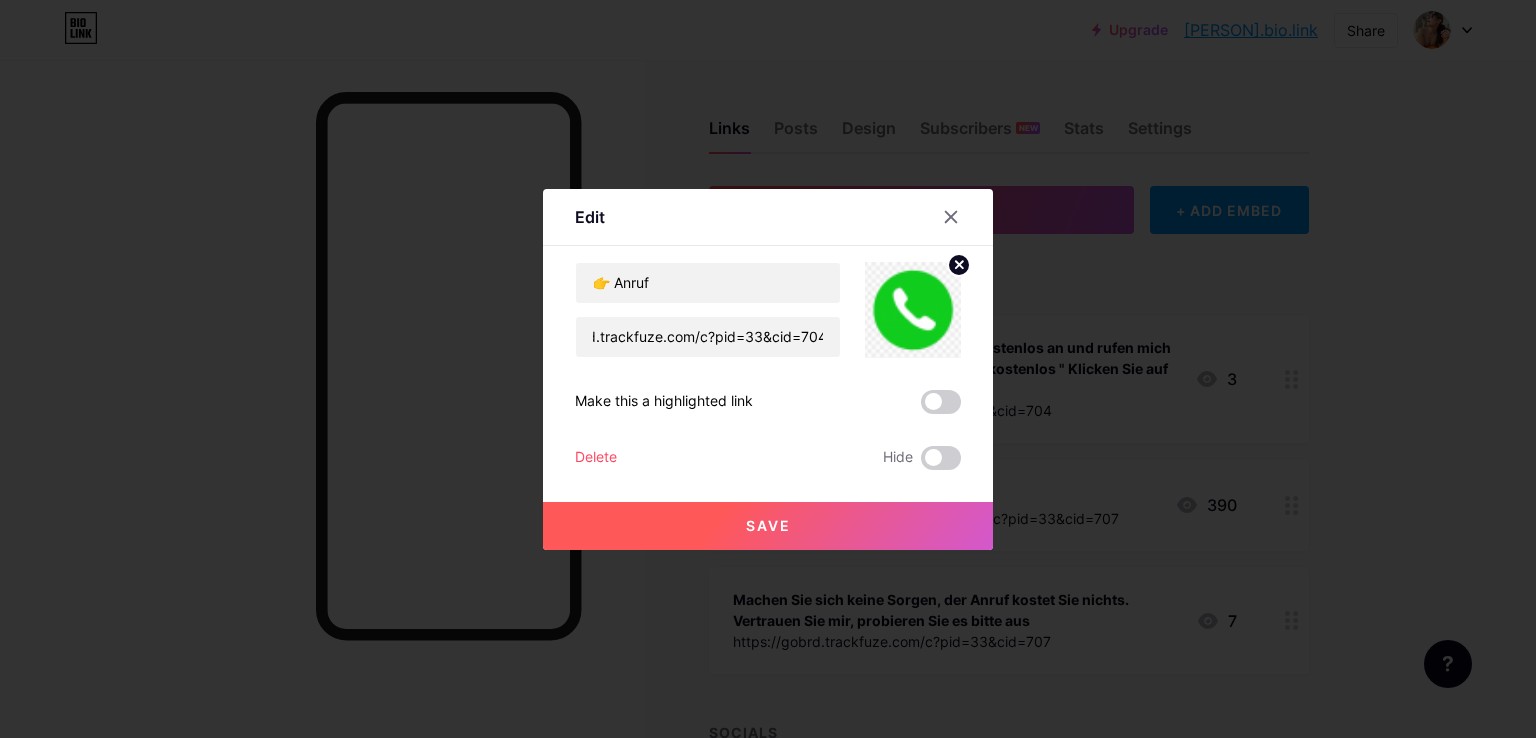 click on "Save" at bounding box center [768, 526] 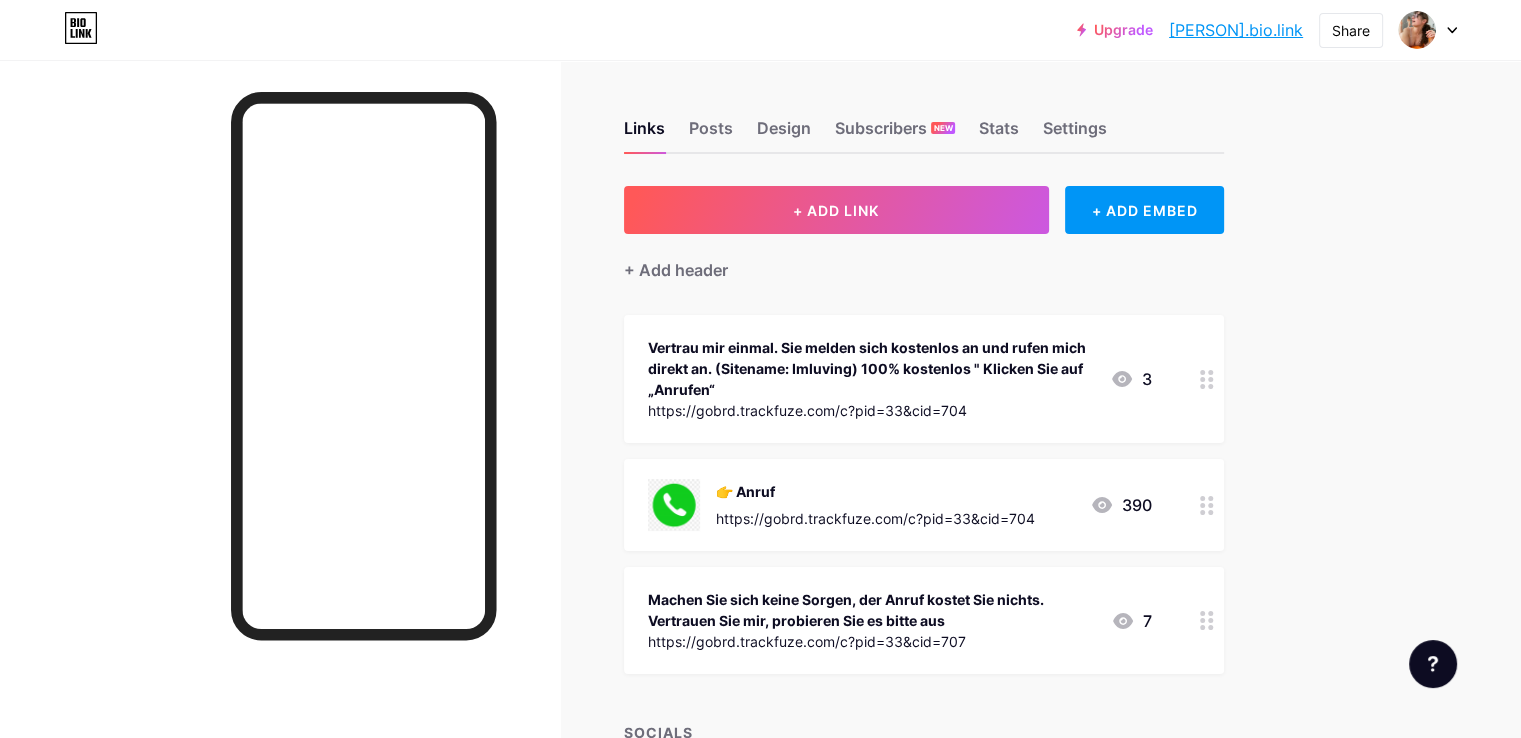 click 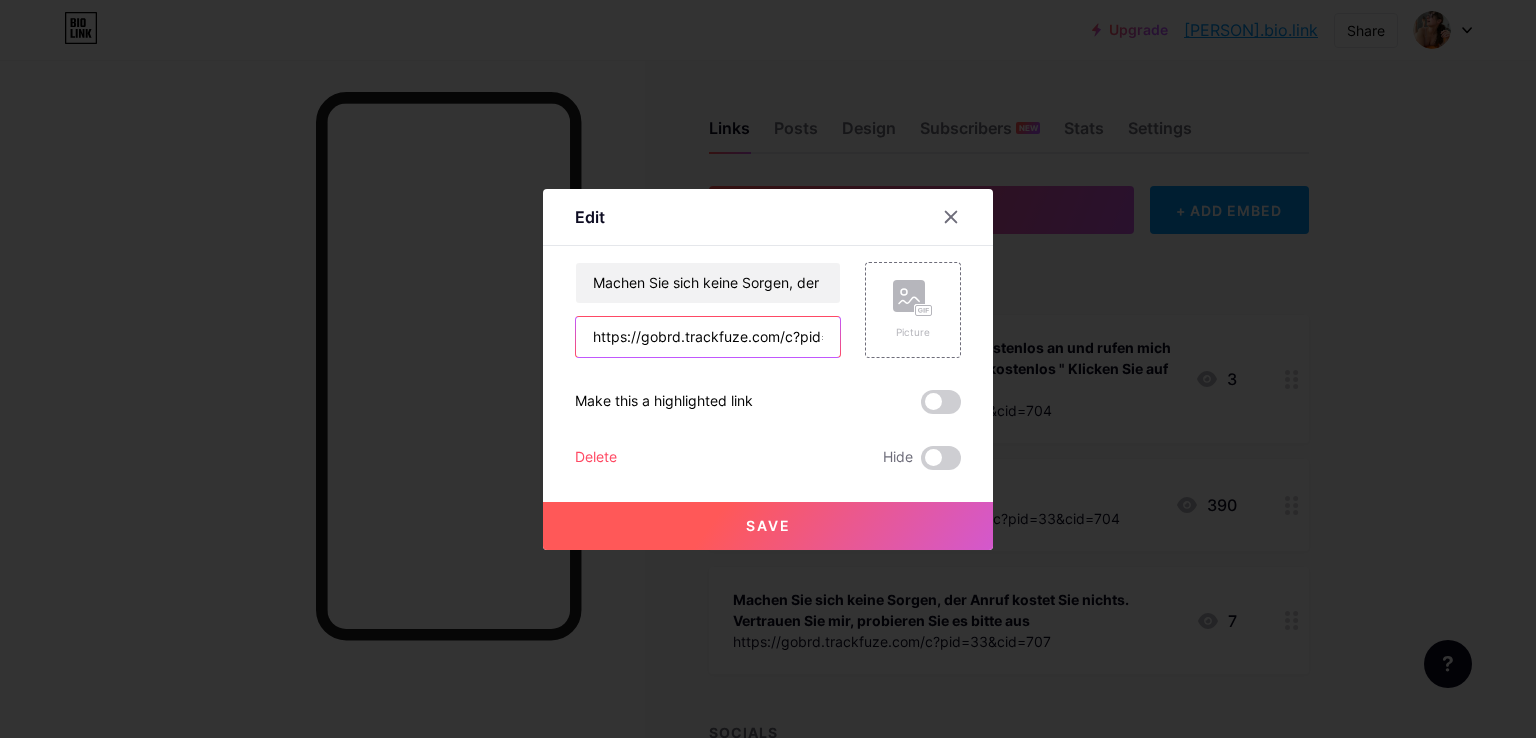click on "https://gobrd.trackfuze.com/c?pid=33&cid=707" at bounding box center (708, 337) 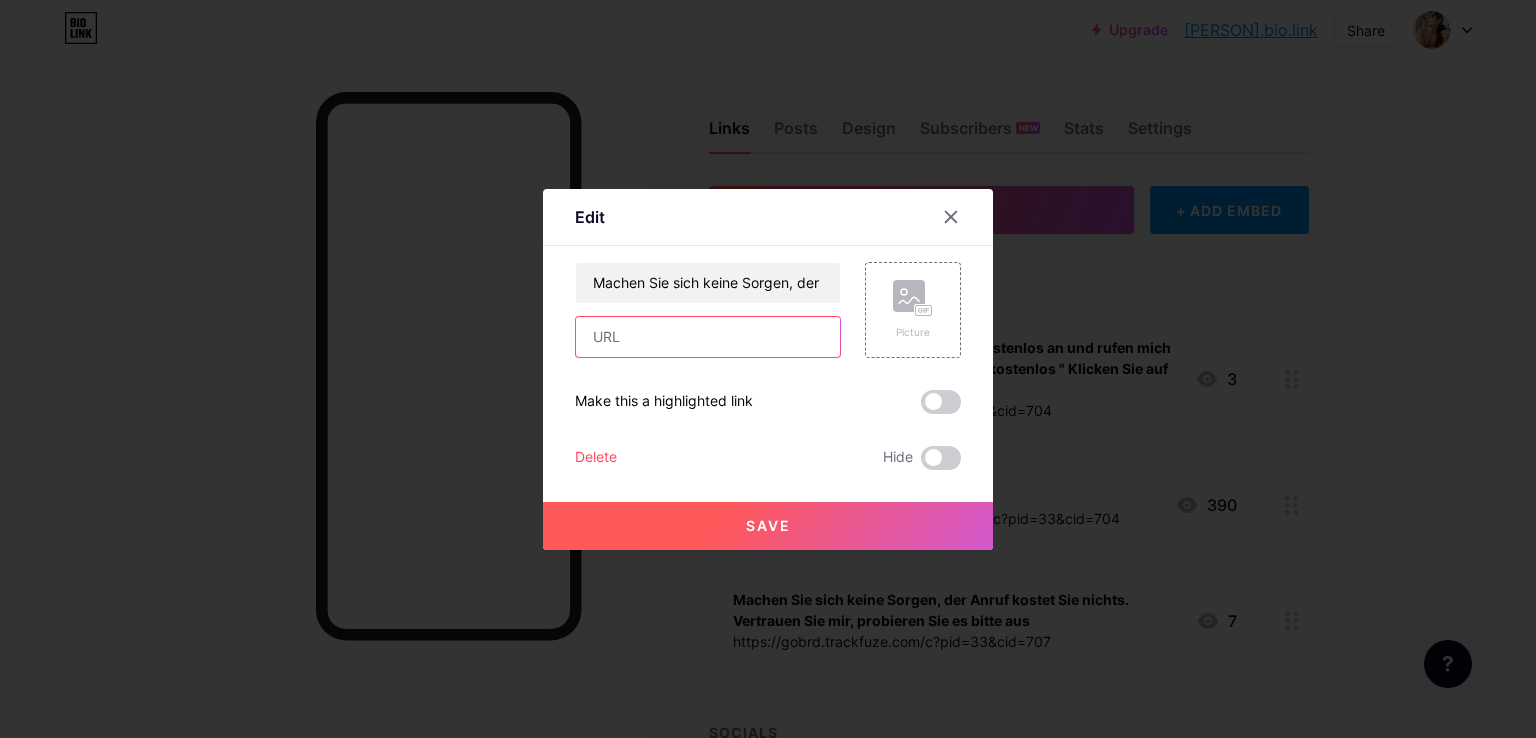 click at bounding box center (708, 337) 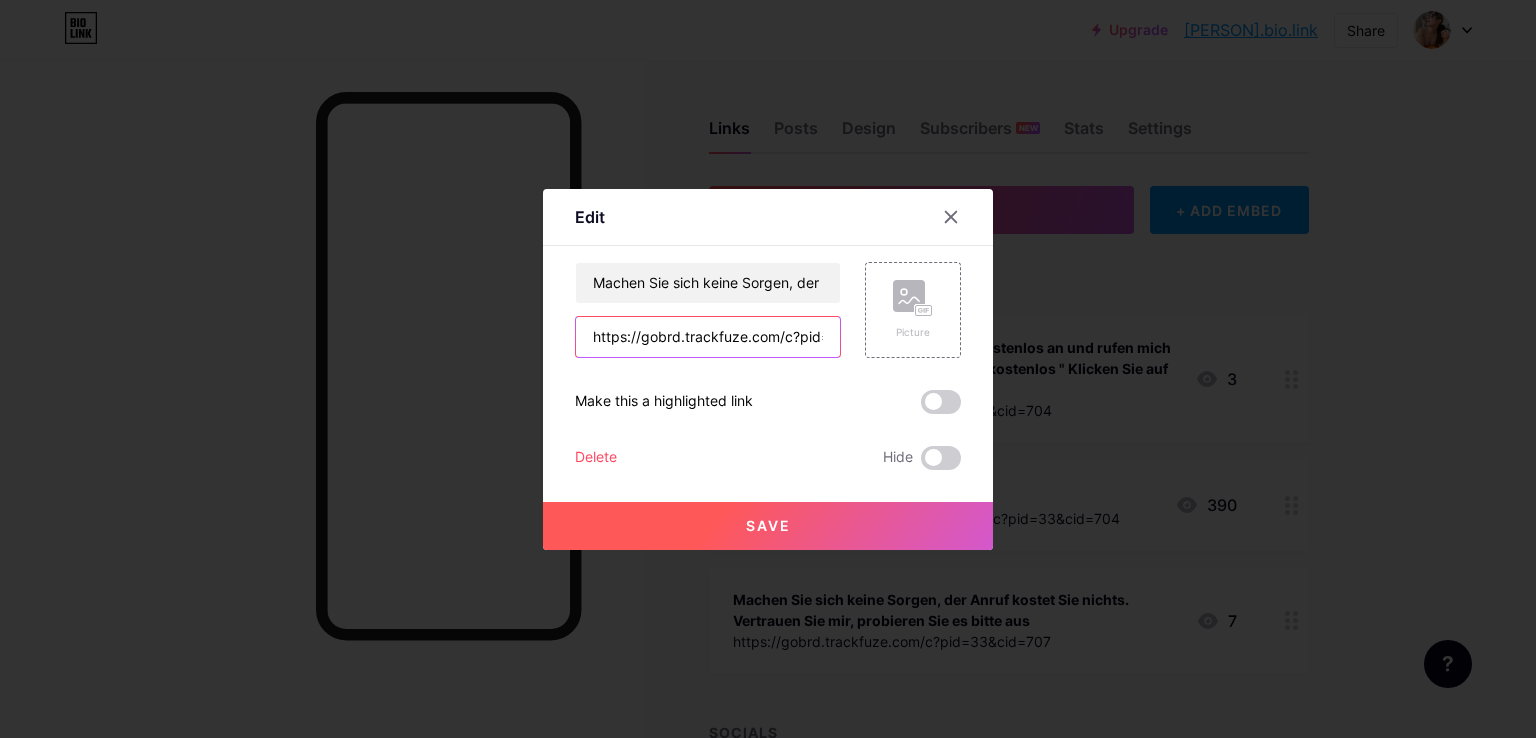 scroll, scrollTop: 0, scrollLeft: 85, axis: horizontal 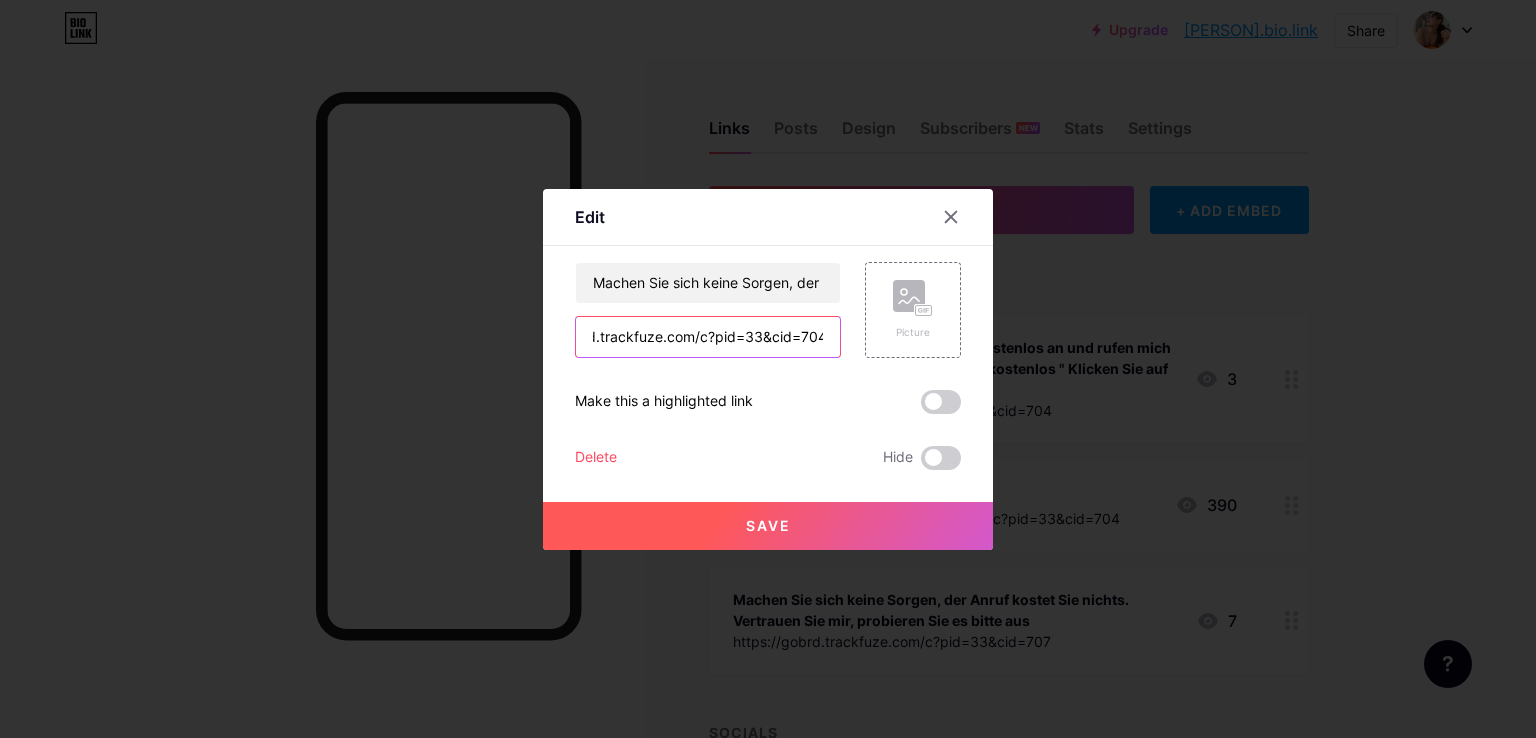 type on "https://gobrd.trackfuze.com/c?pid=33&cid=704" 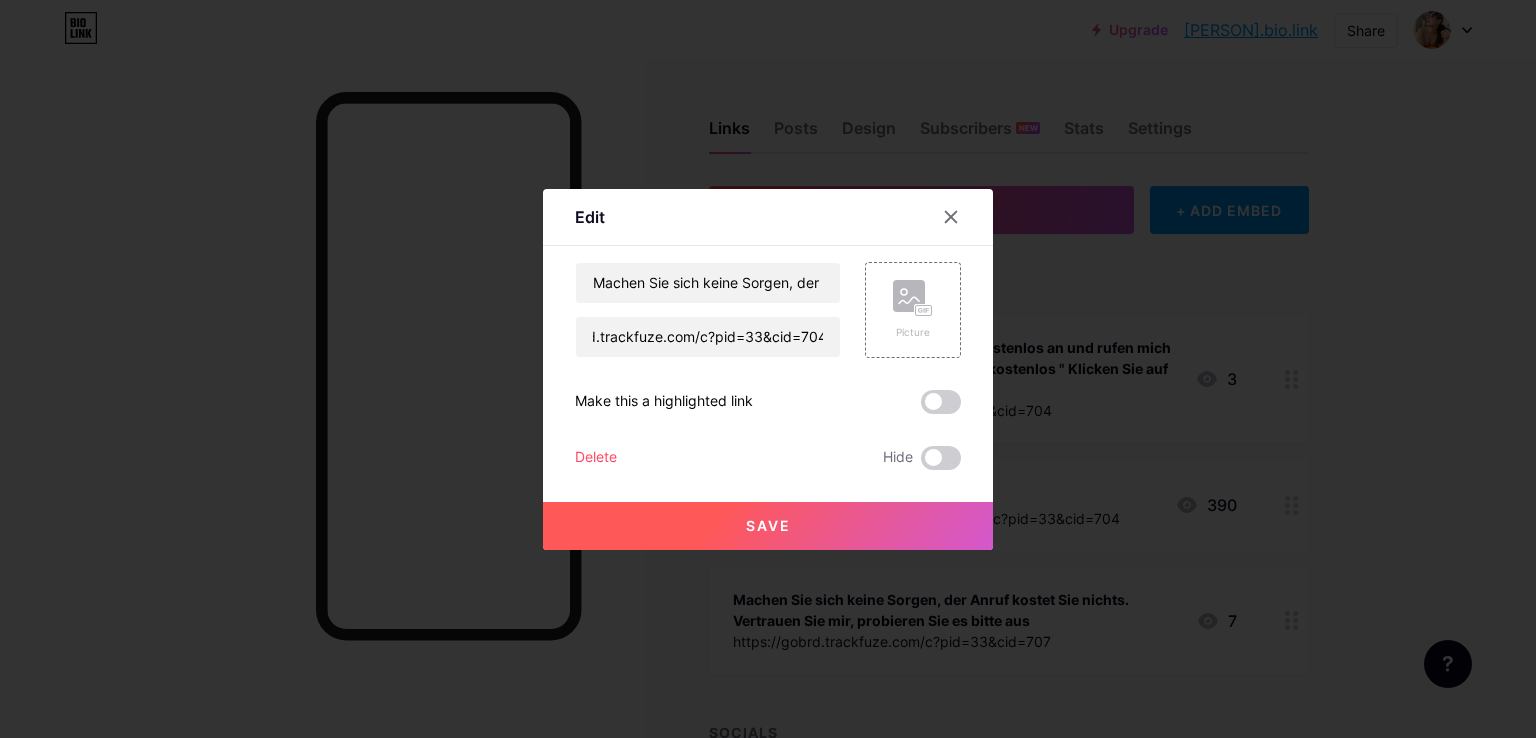 click on "Save" at bounding box center [768, 526] 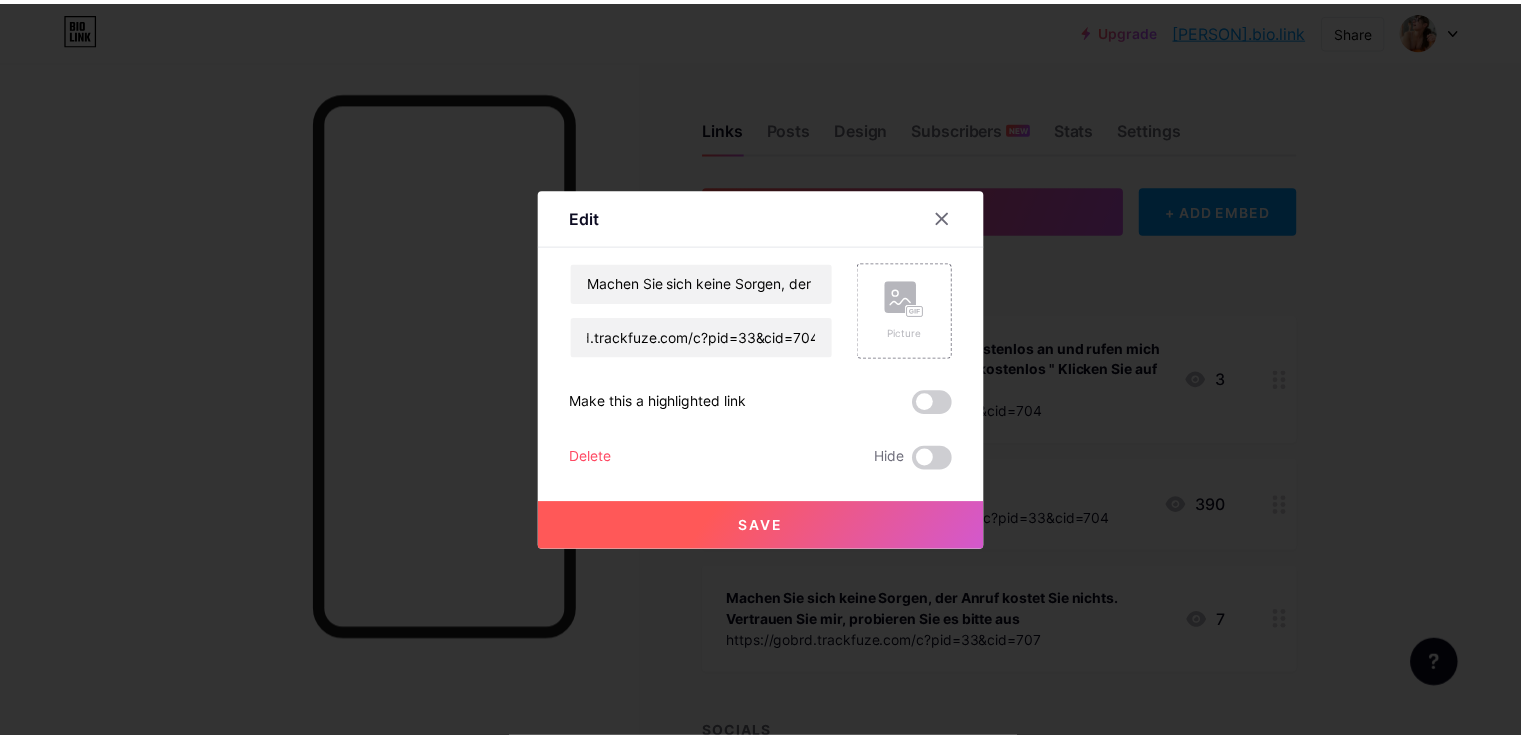 scroll, scrollTop: 0, scrollLeft: 0, axis: both 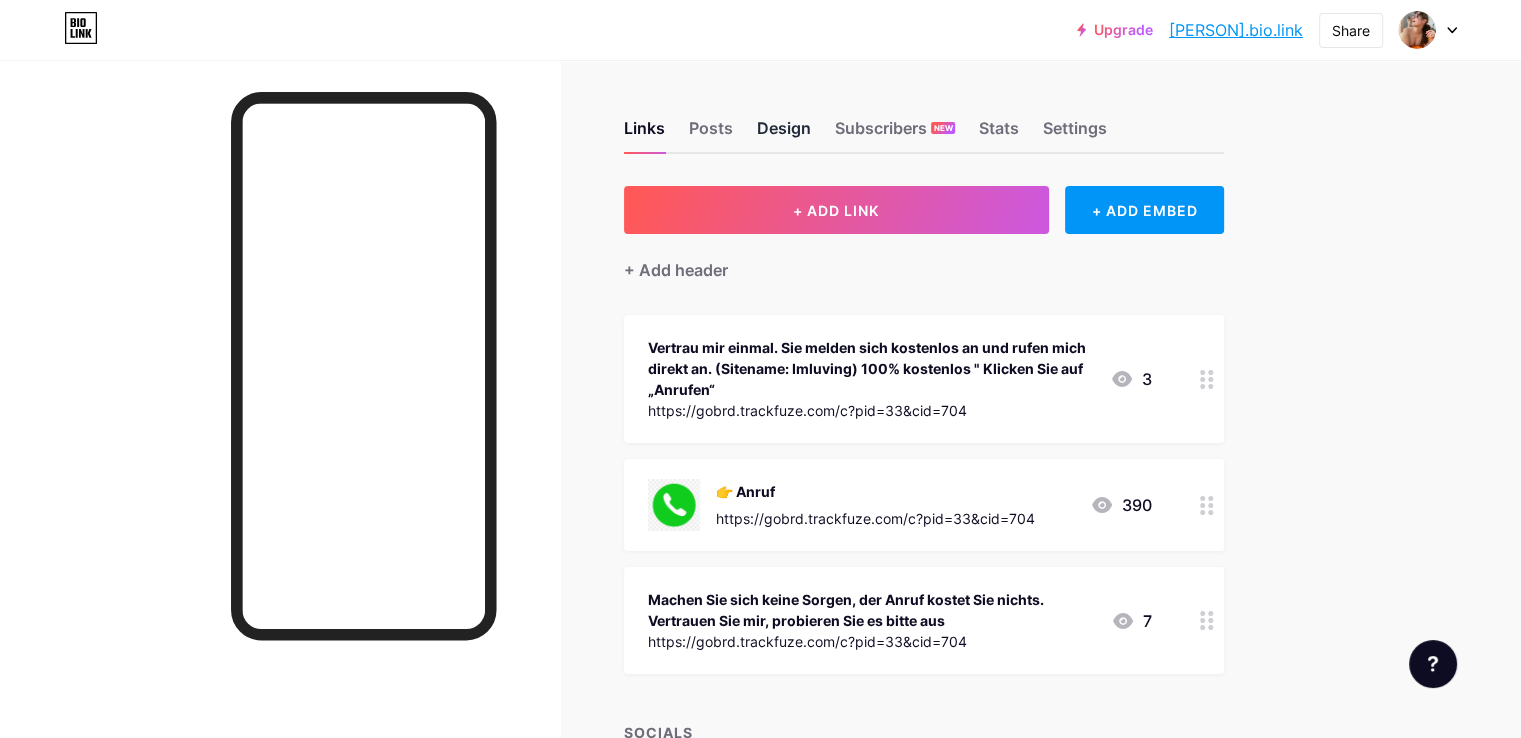 click on "Design" at bounding box center (784, 134) 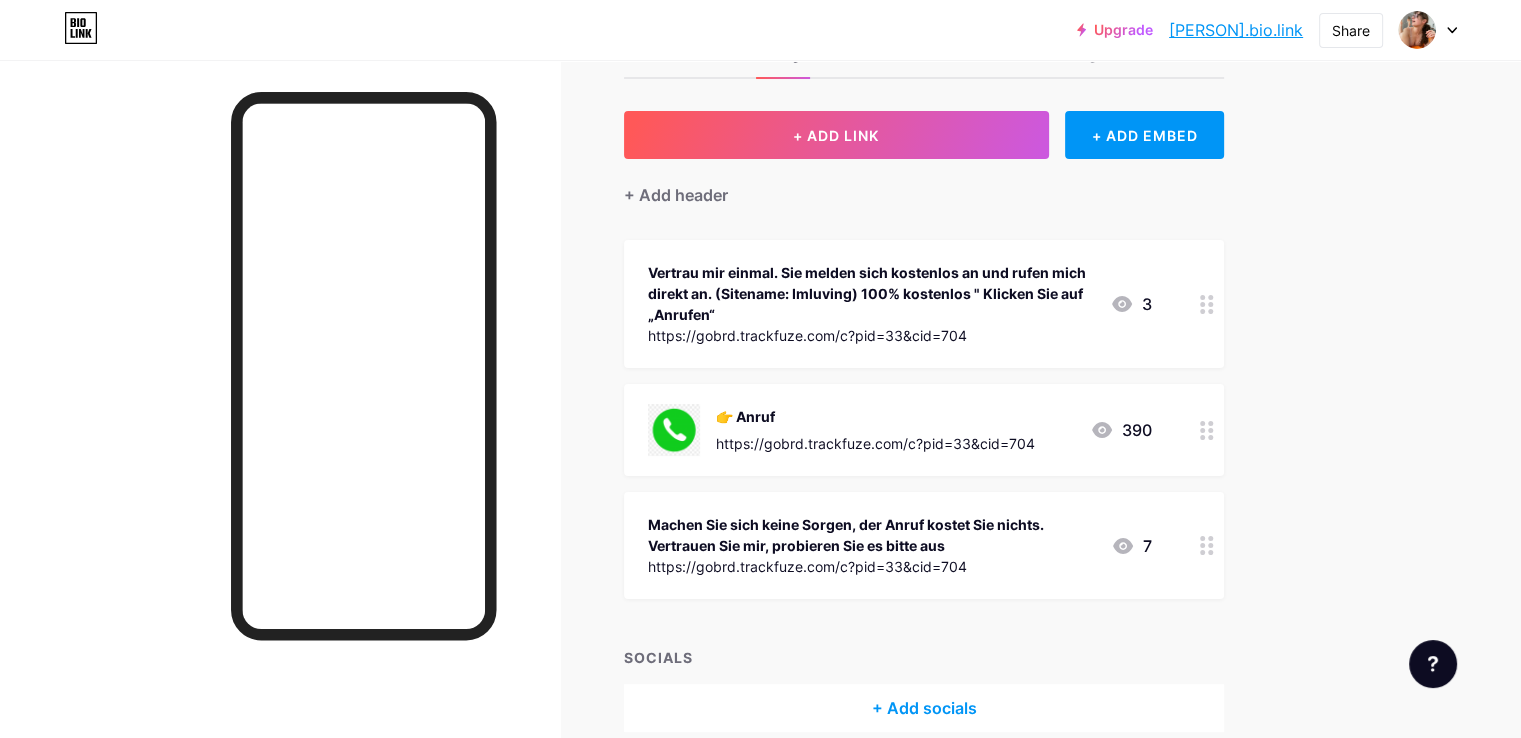 scroll, scrollTop: 0, scrollLeft: 0, axis: both 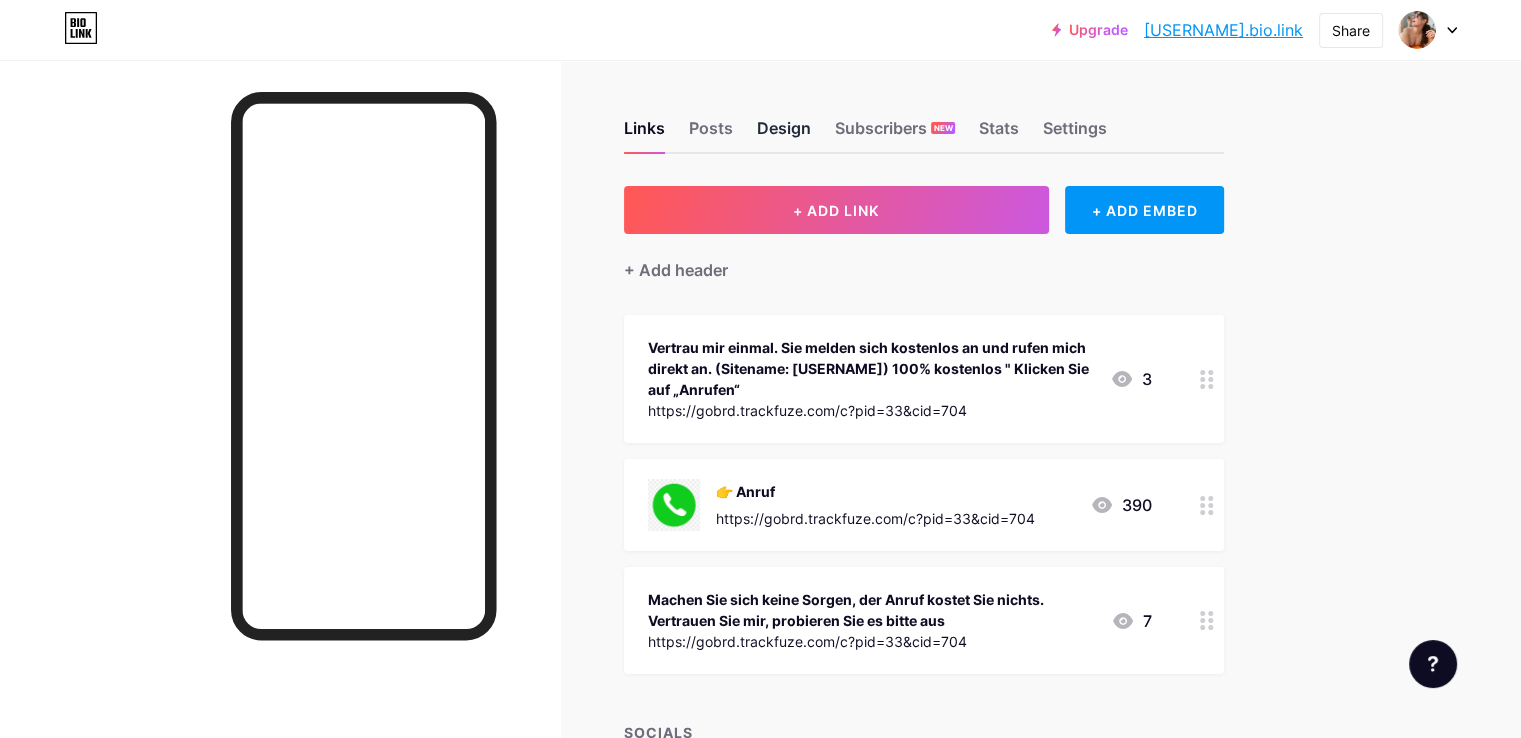 click on "Design" at bounding box center [784, 134] 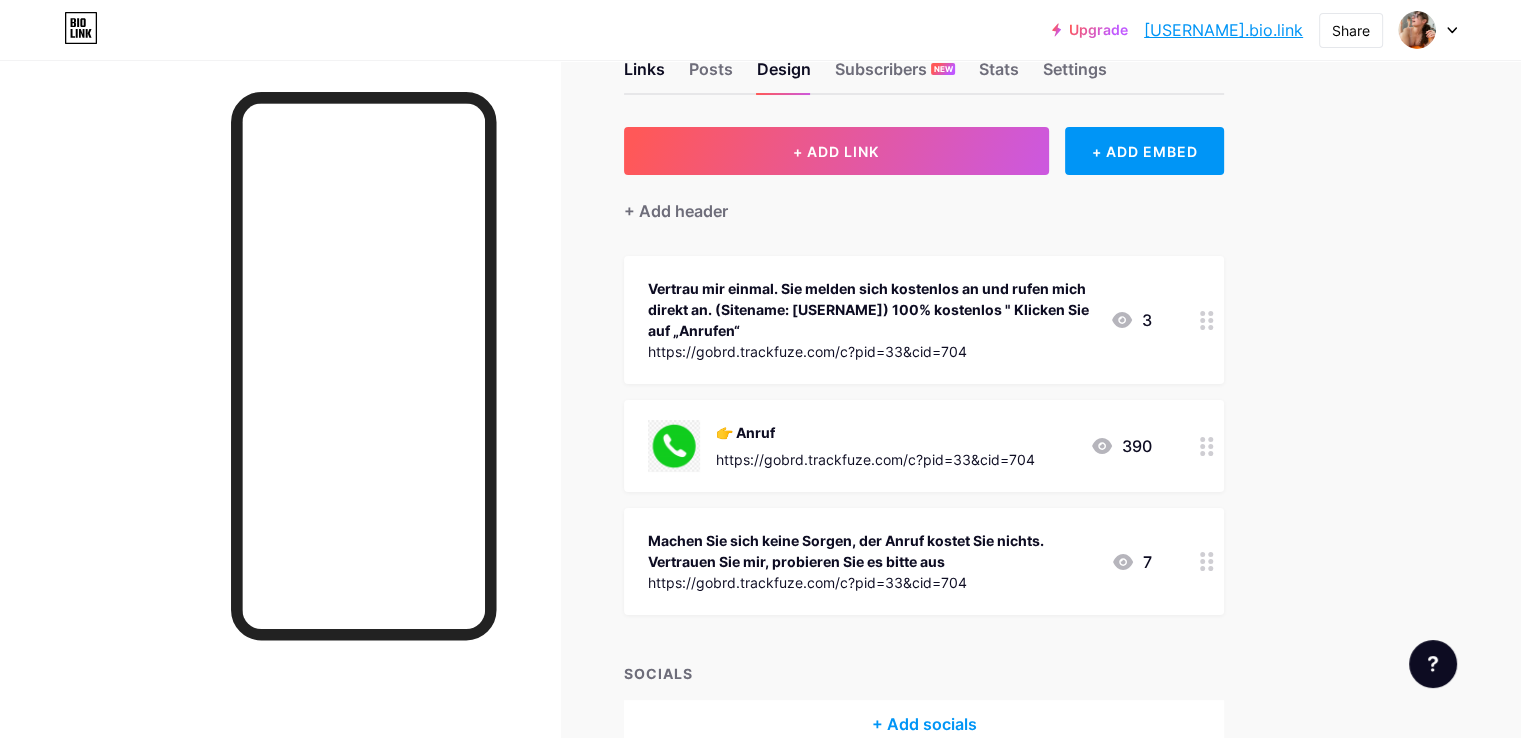 scroll, scrollTop: 0, scrollLeft: 0, axis: both 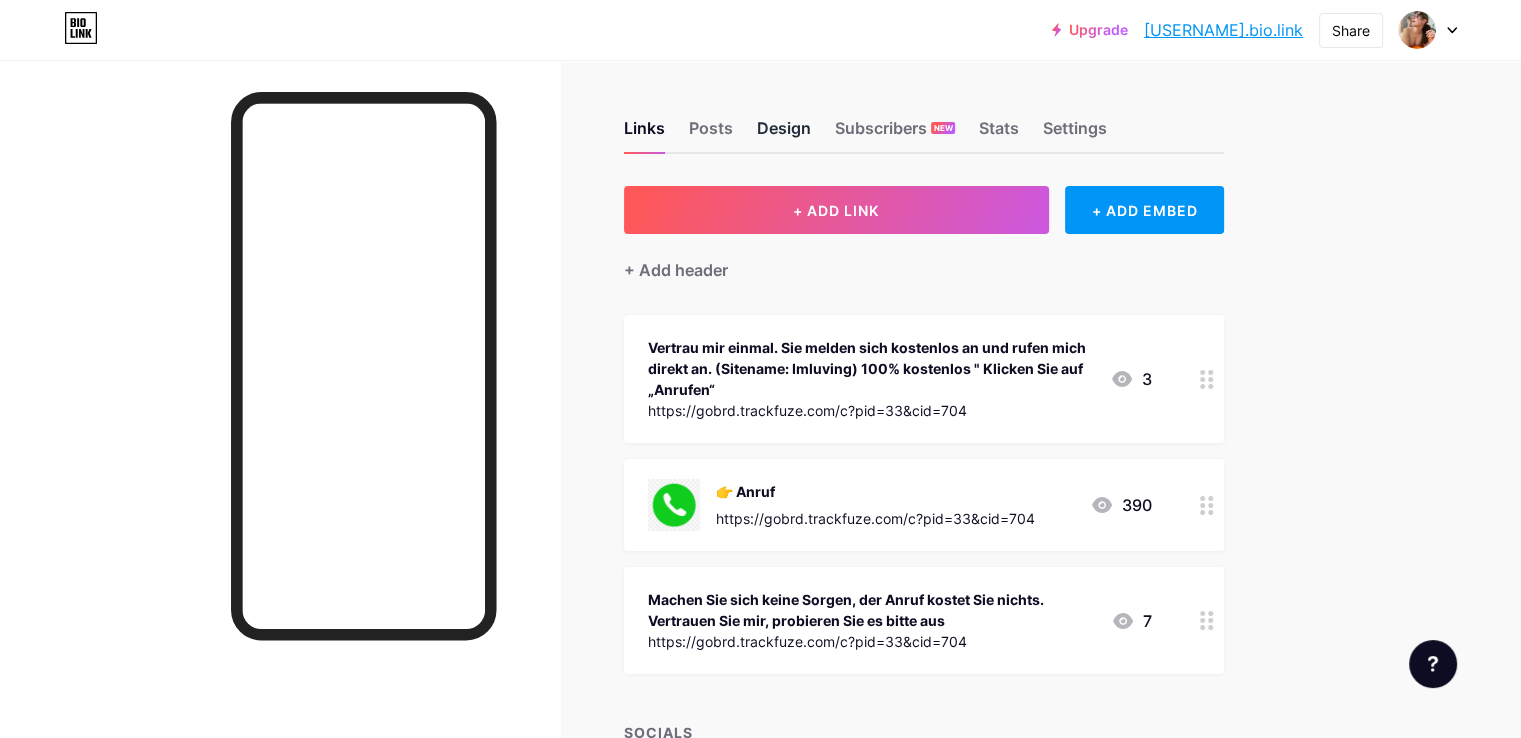 click on "Design" at bounding box center (784, 134) 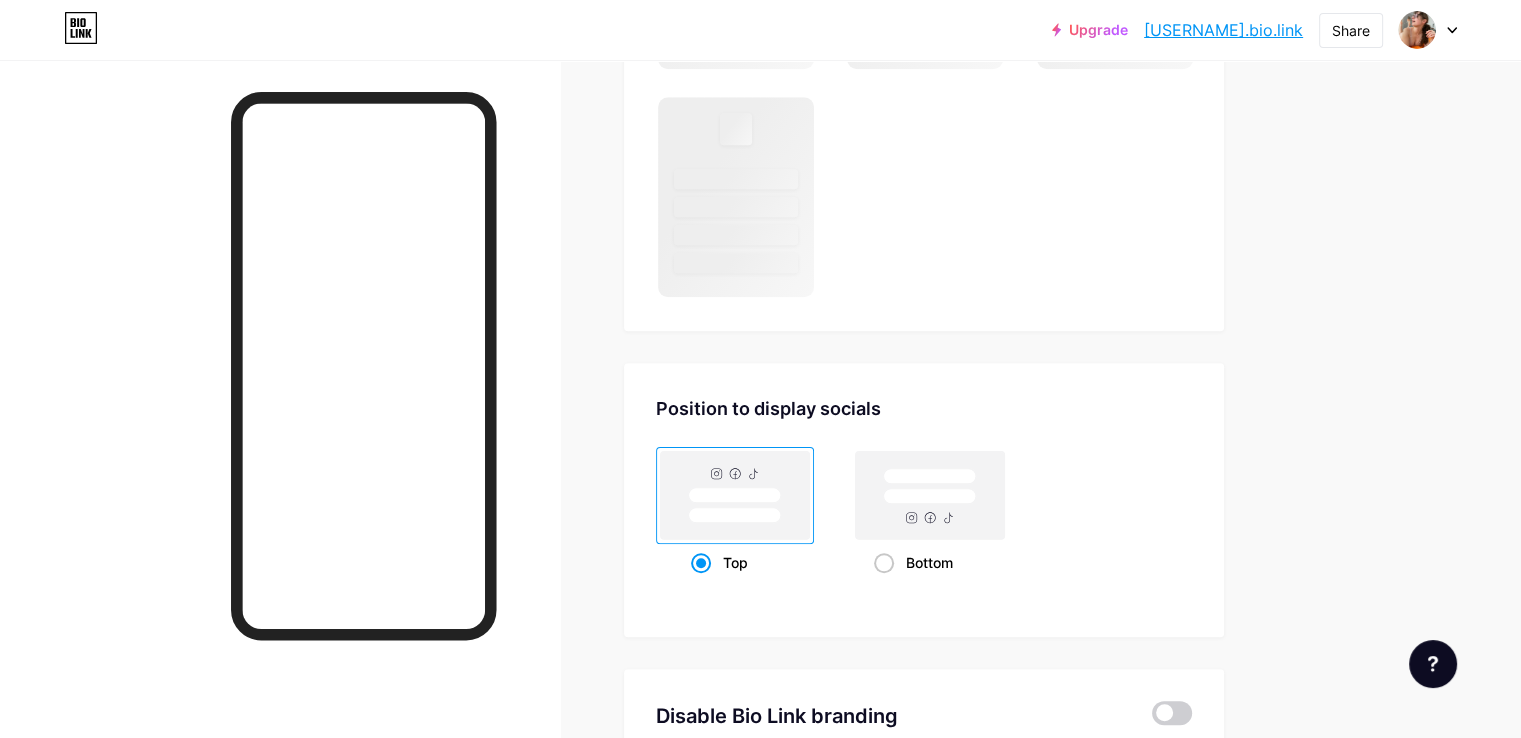 scroll, scrollTop: 1600, scrollLeft: 0, axis: vertical 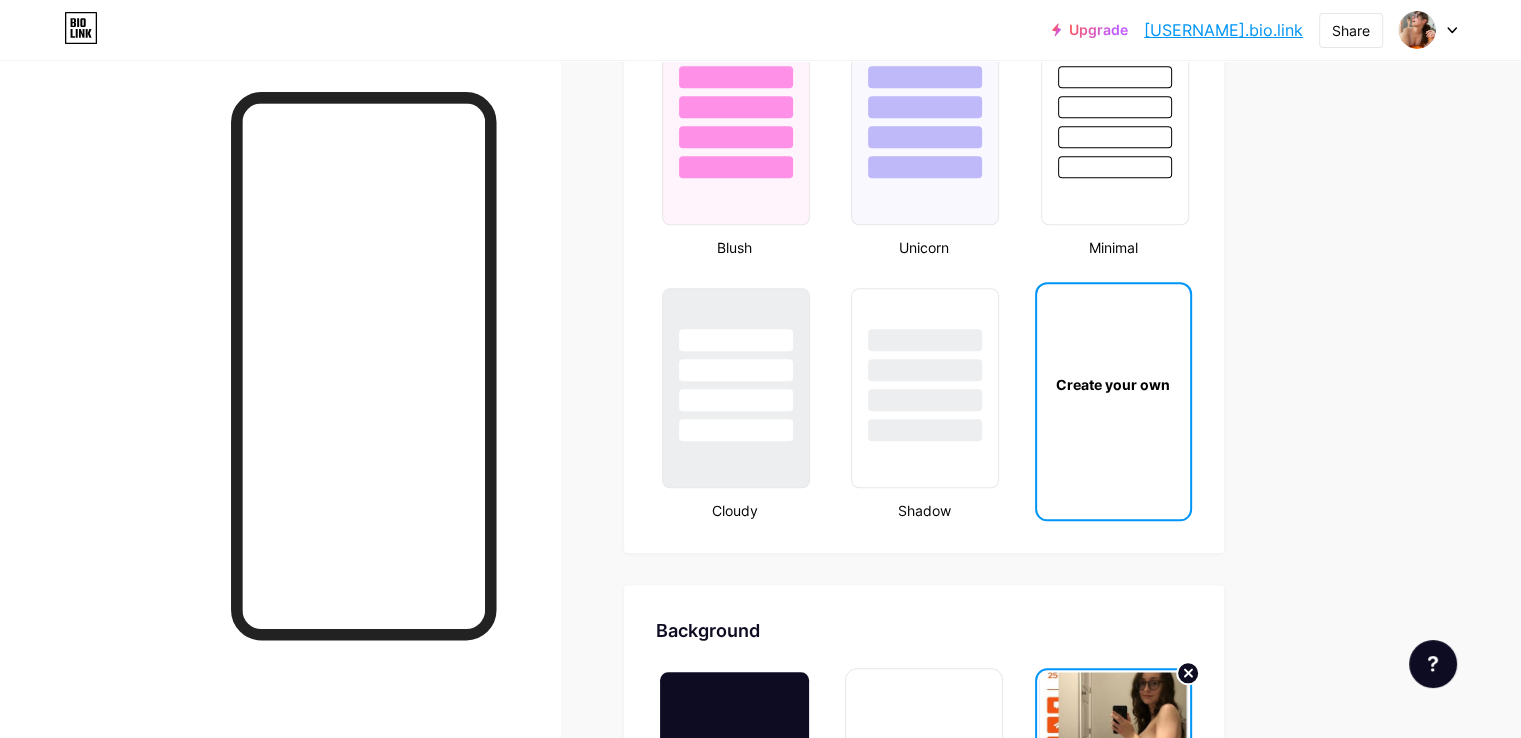 type on "#000000" 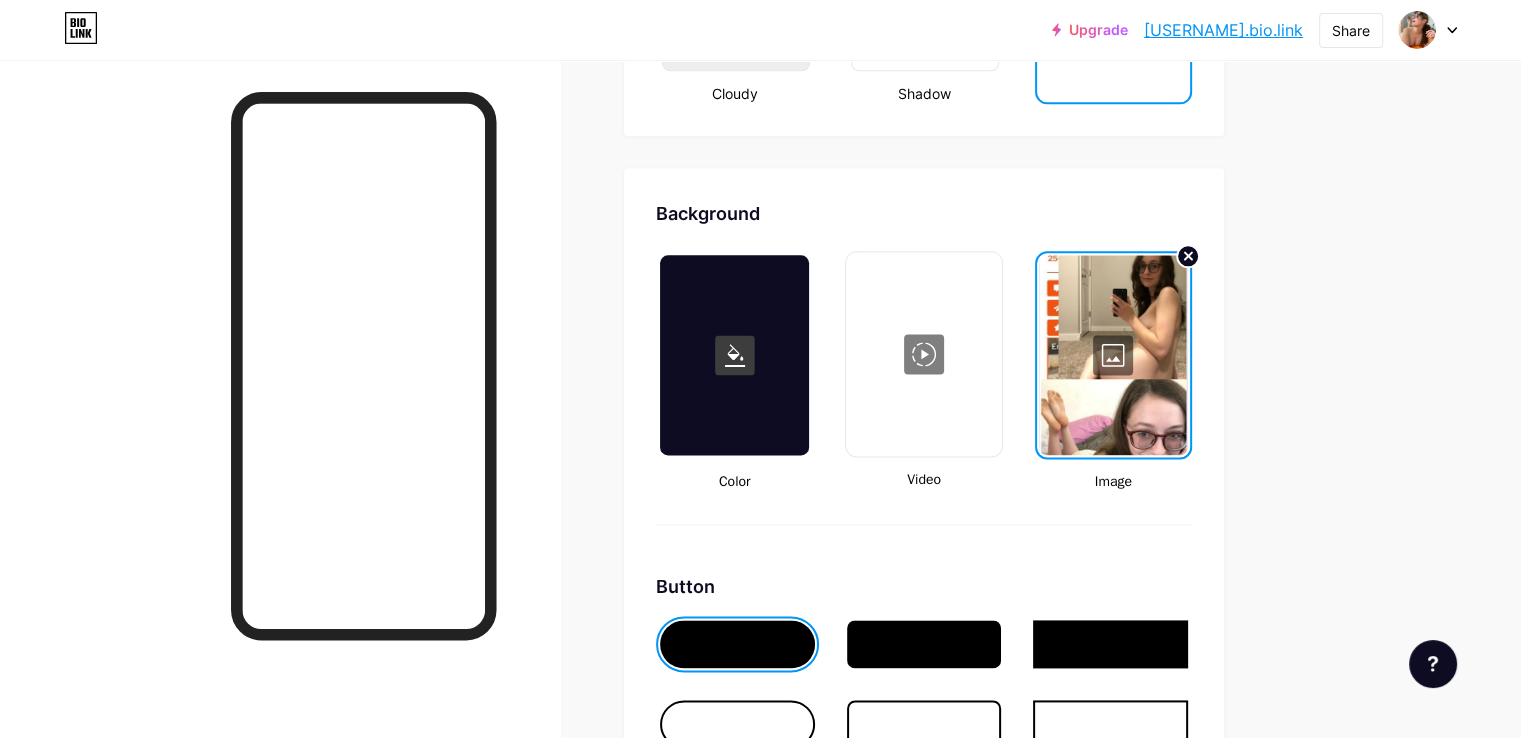 scroll, scrollTop: 2600, scrollLeft: 0, axis: vertical 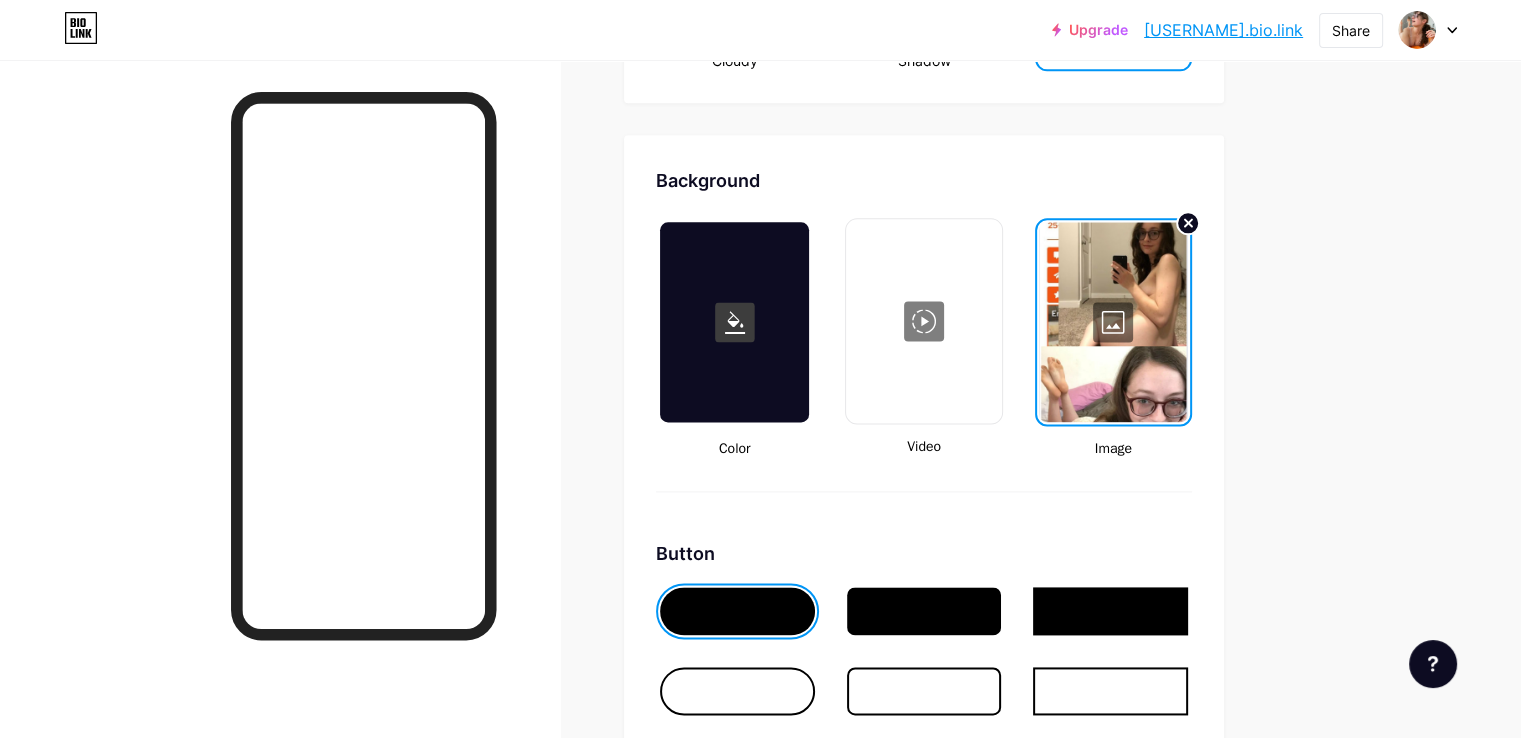 click at bounding box center (1113, 322) 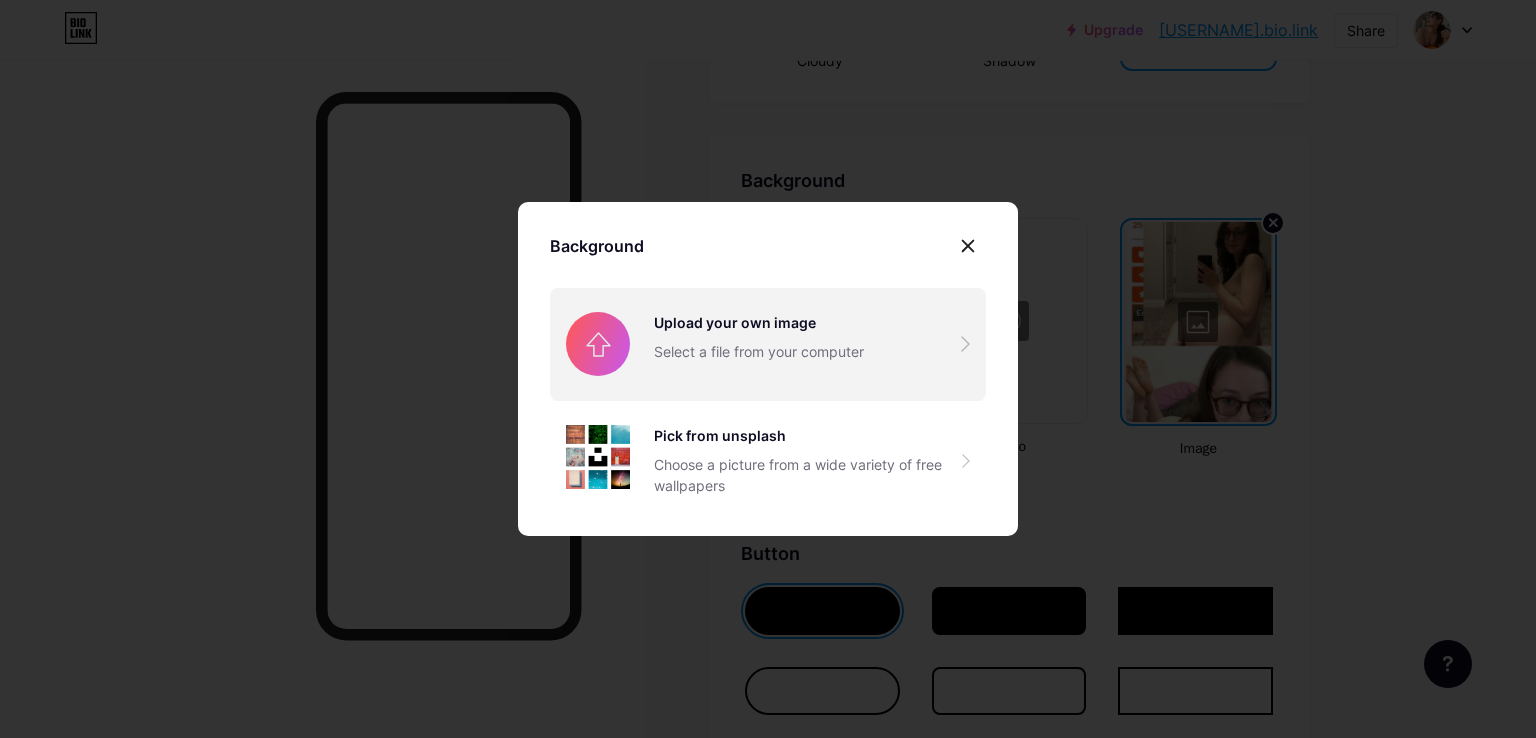 click at bounding box center [768, 344] 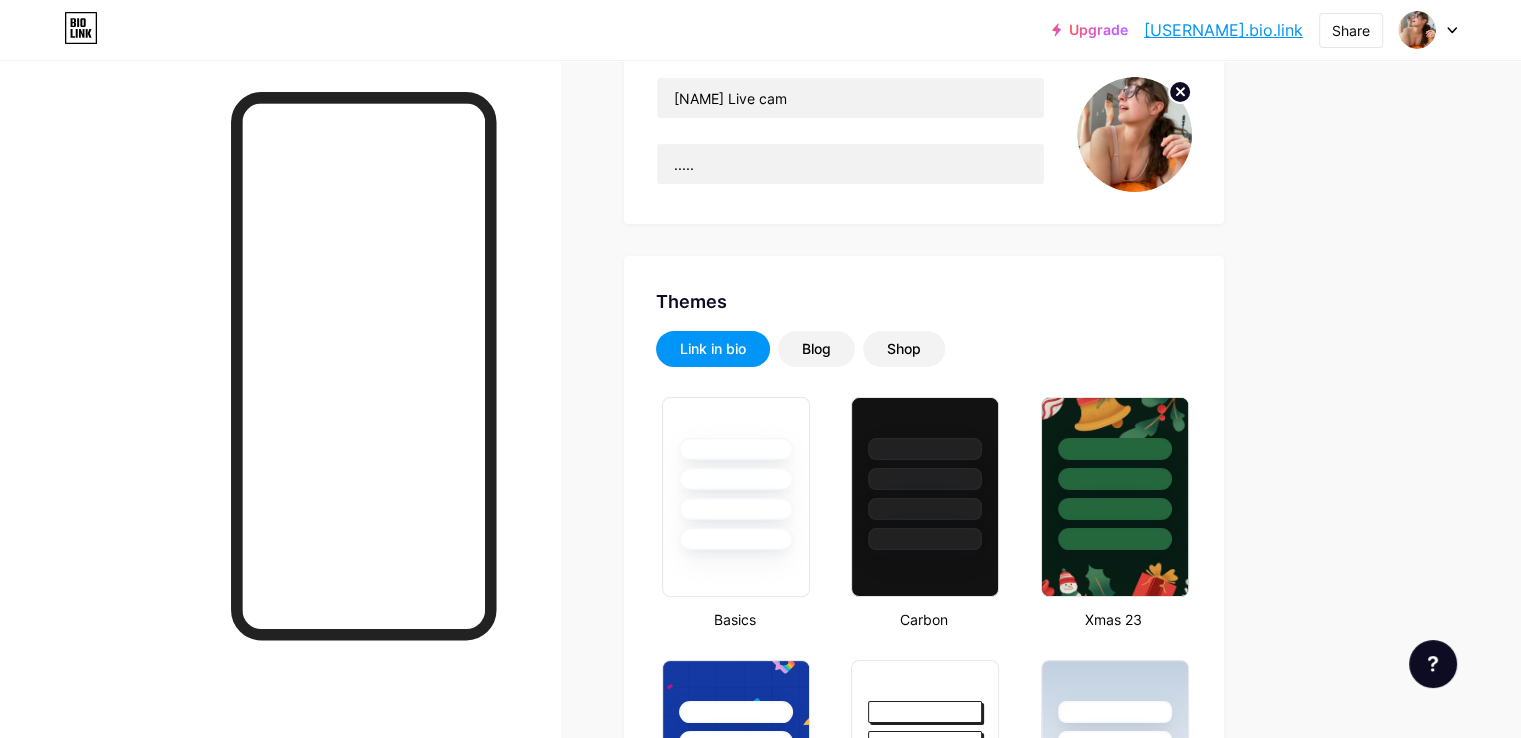 scroll, scrollTop: 0, scrollLeft: 0, axis: both 